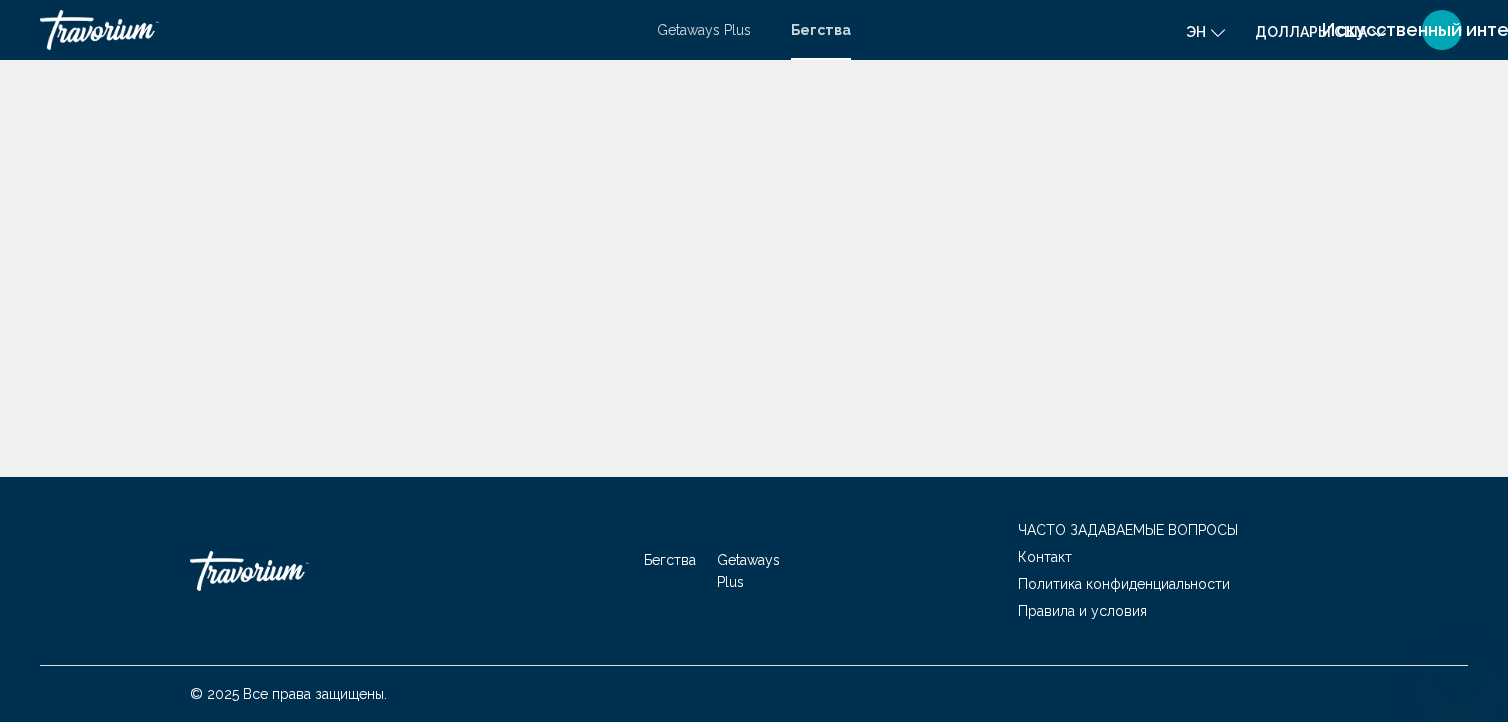 scroll, scrollTop: 0, scrollLeft: 0, axis: both 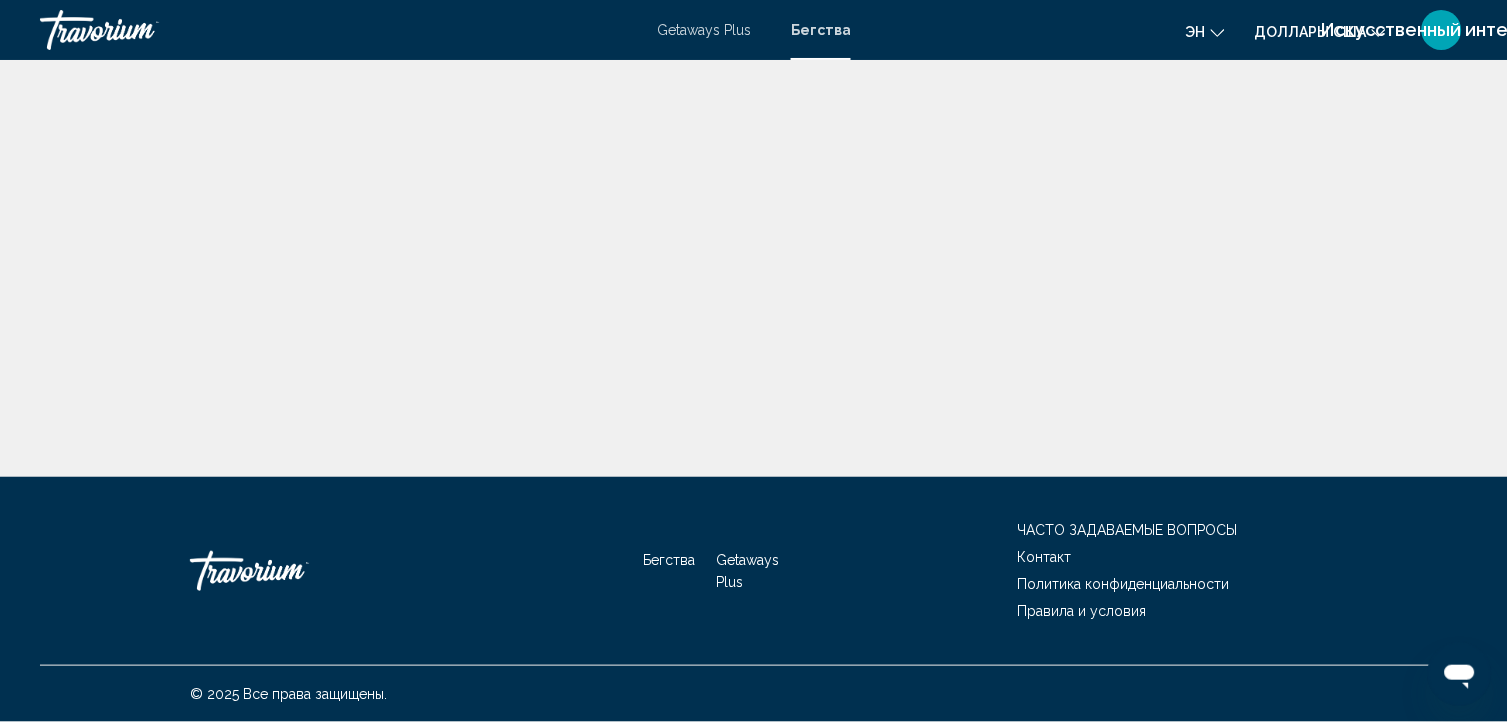click on "Бегства" at bounding box center [821, 30] 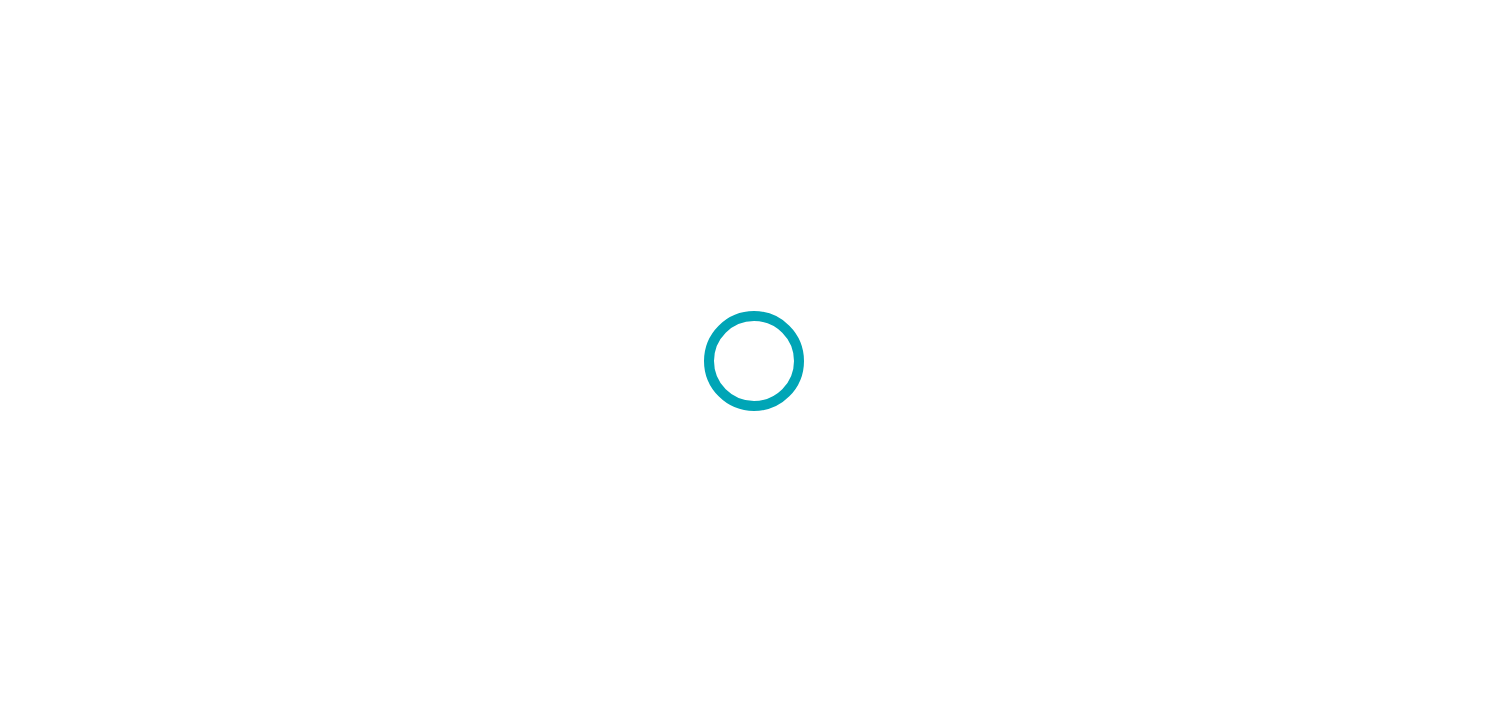 scroll, scrollTop: 0, scrollLeft: 0, axis: both 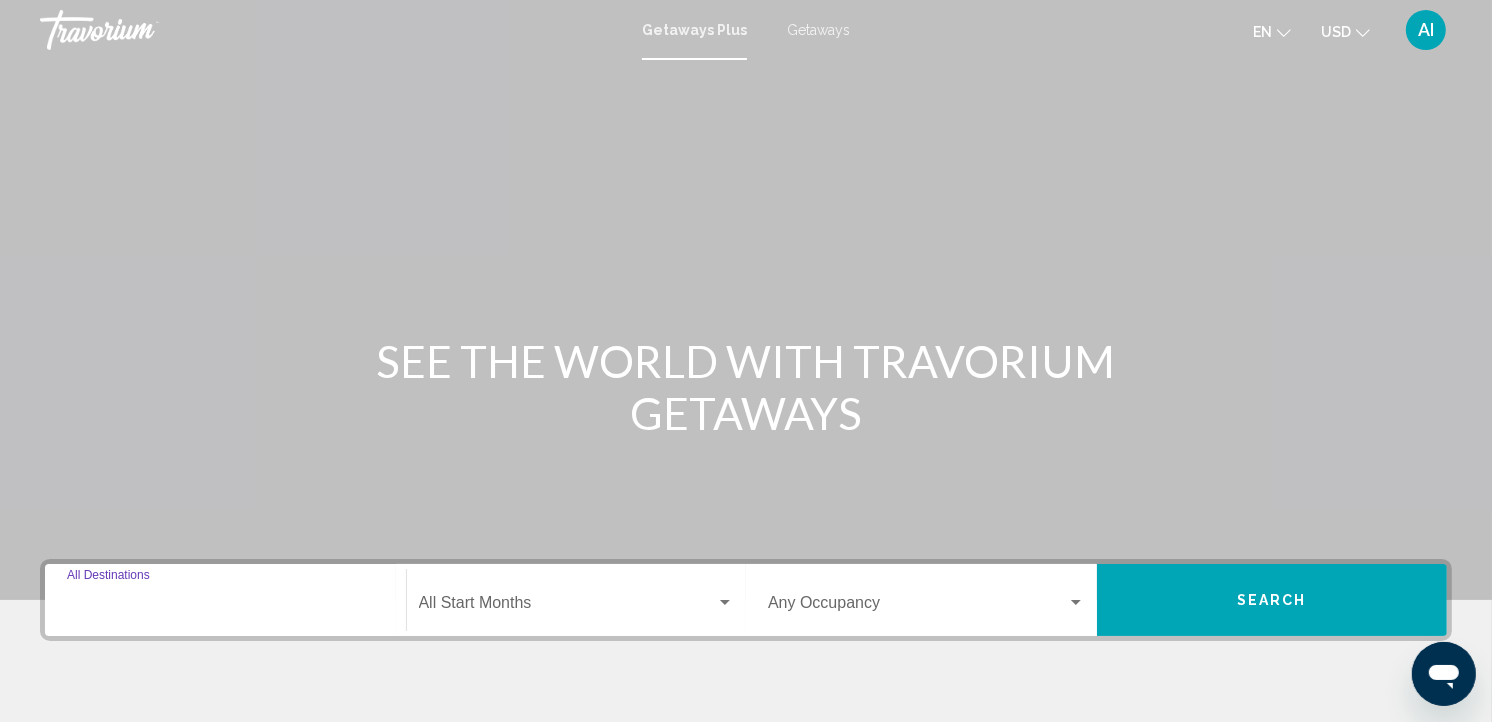 click on "Destination All Destinations" at bounding box center [225, 607] 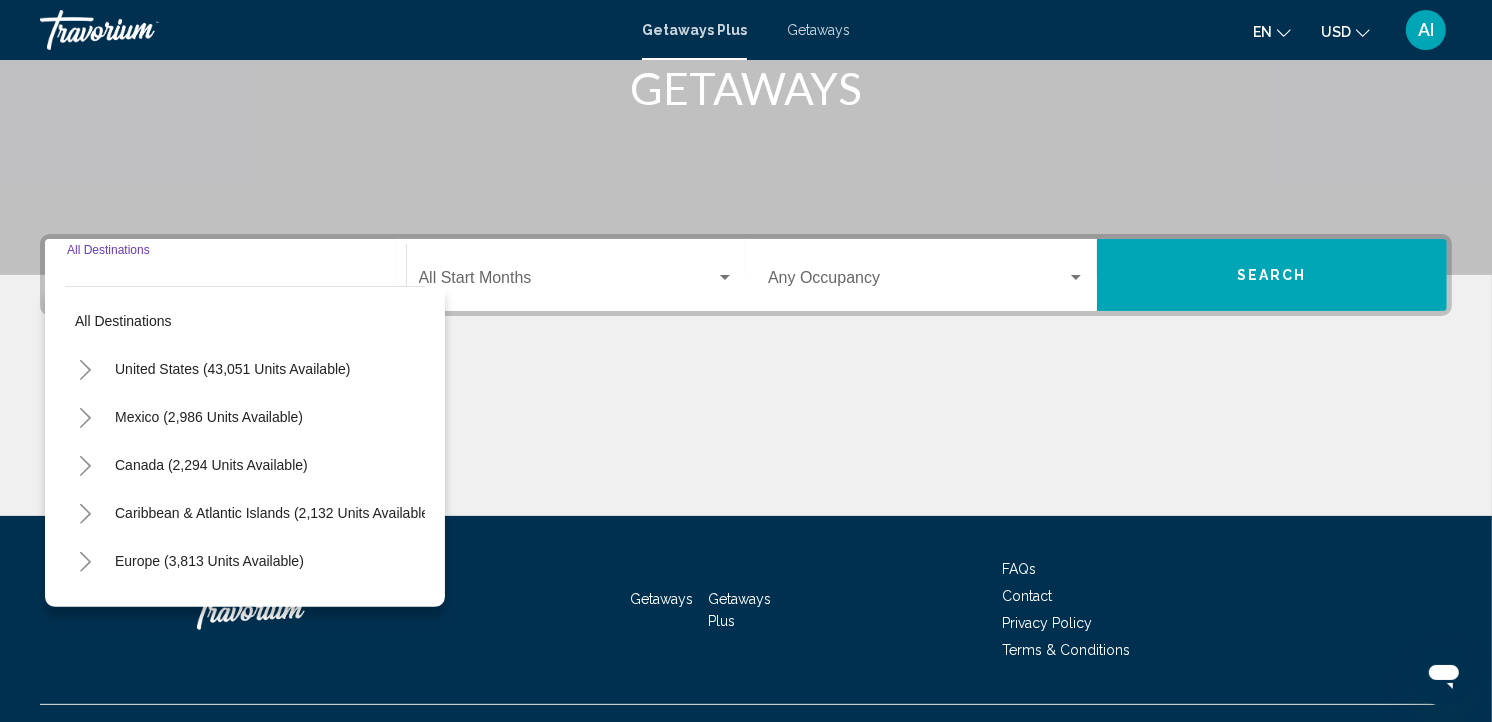 scroll, scrollTop: 363, scrollLeft: 0, axis: vertical 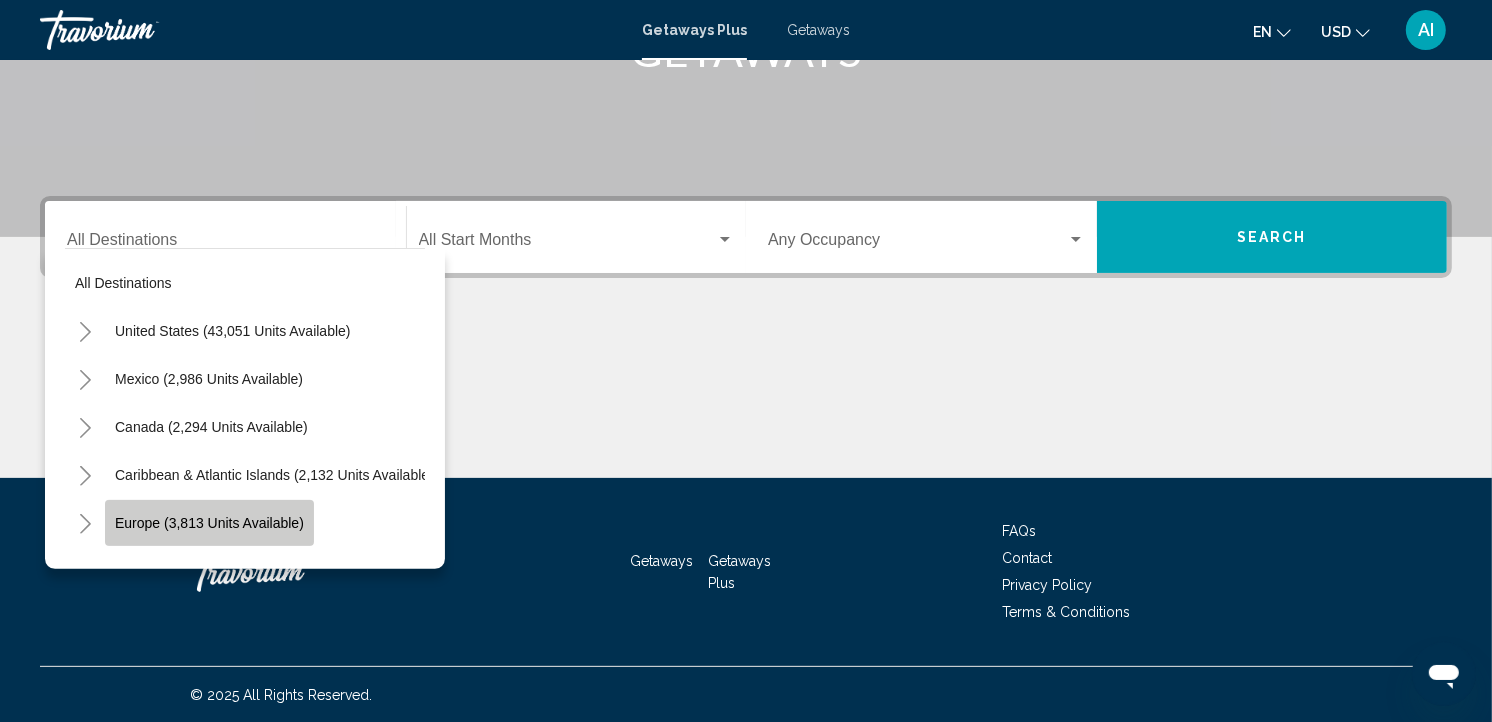 click on "Europe (3,813 units available)" at bounding box center (209, 523) 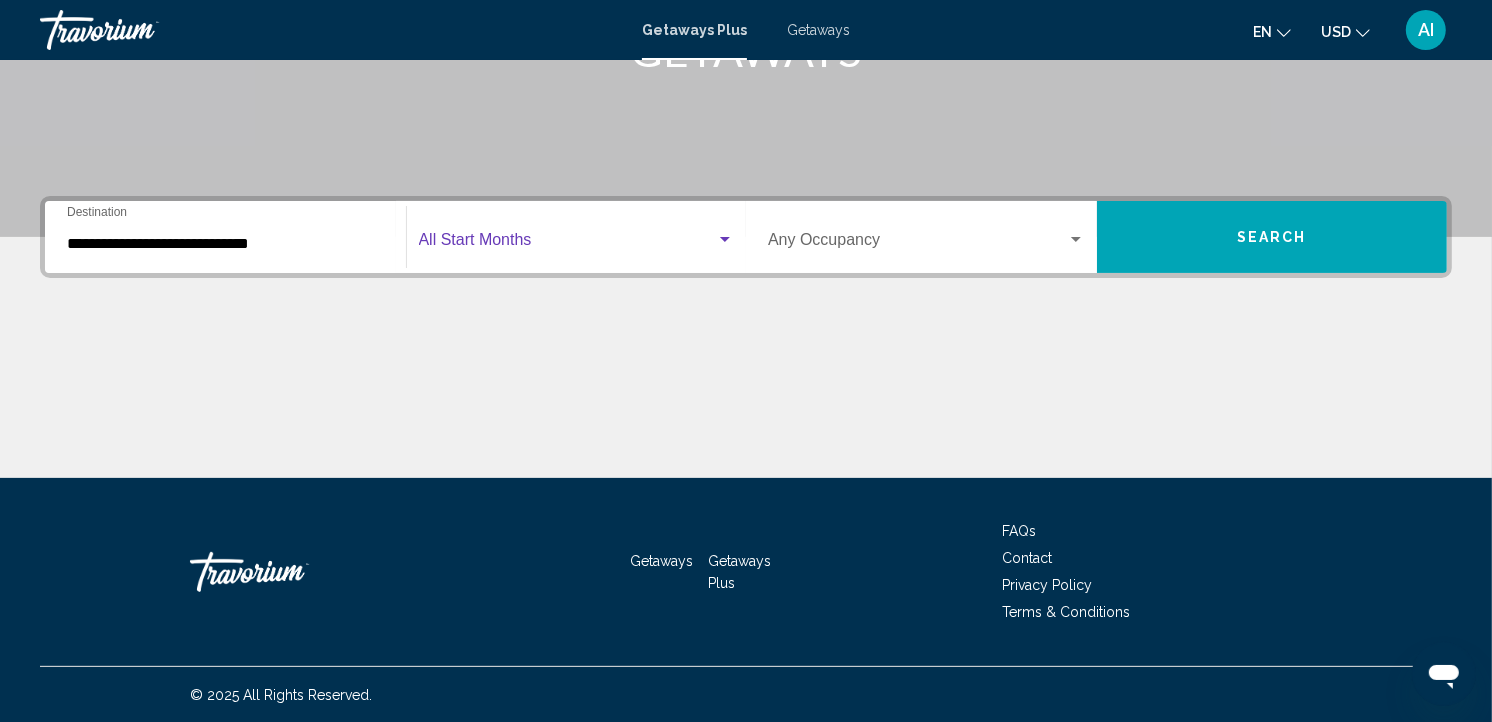 click at bounding box center [568, 244] 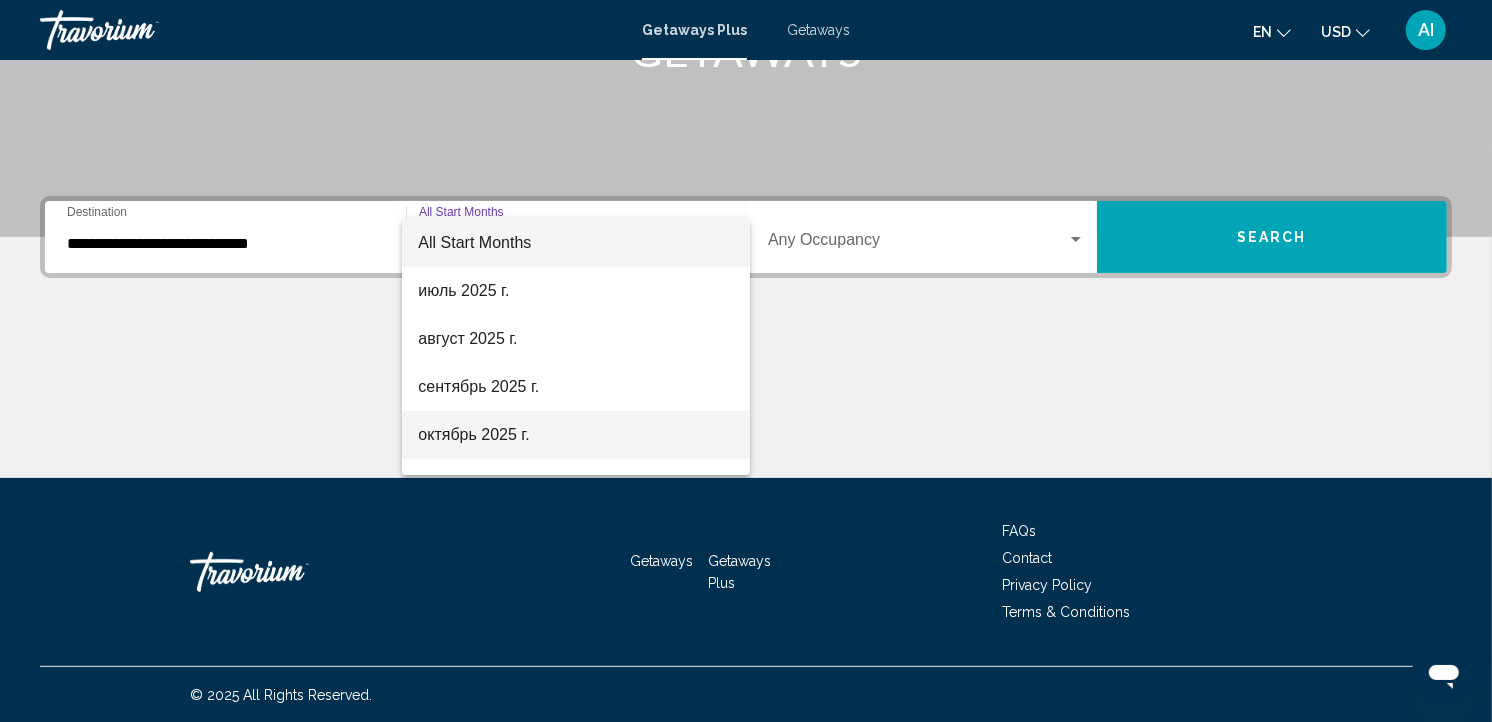 click on "октябрь 2025 г." at bounding box center (576, 435) 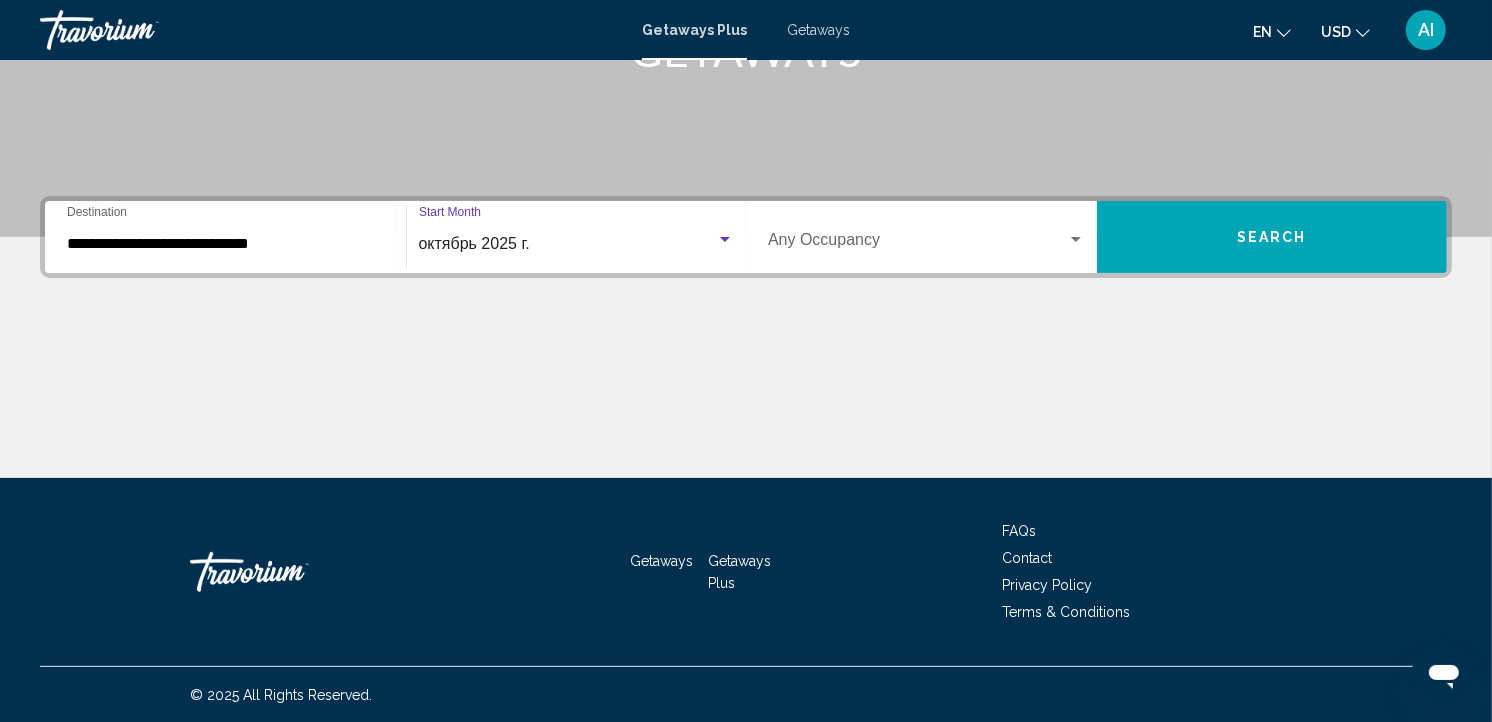 click on "Search" at bounding box center [1272, 237] 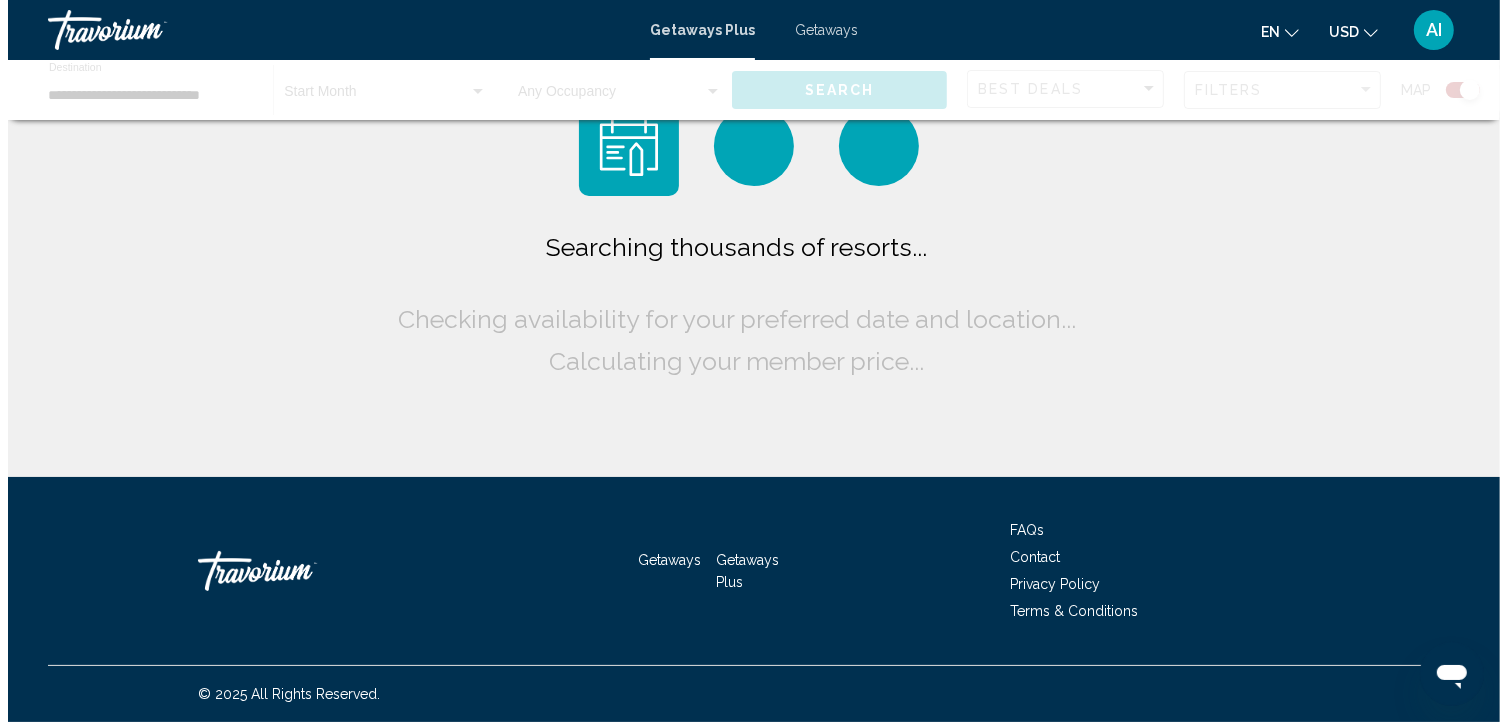 scroll, scrollTop: 0, scrollLeft: 0, axis: both 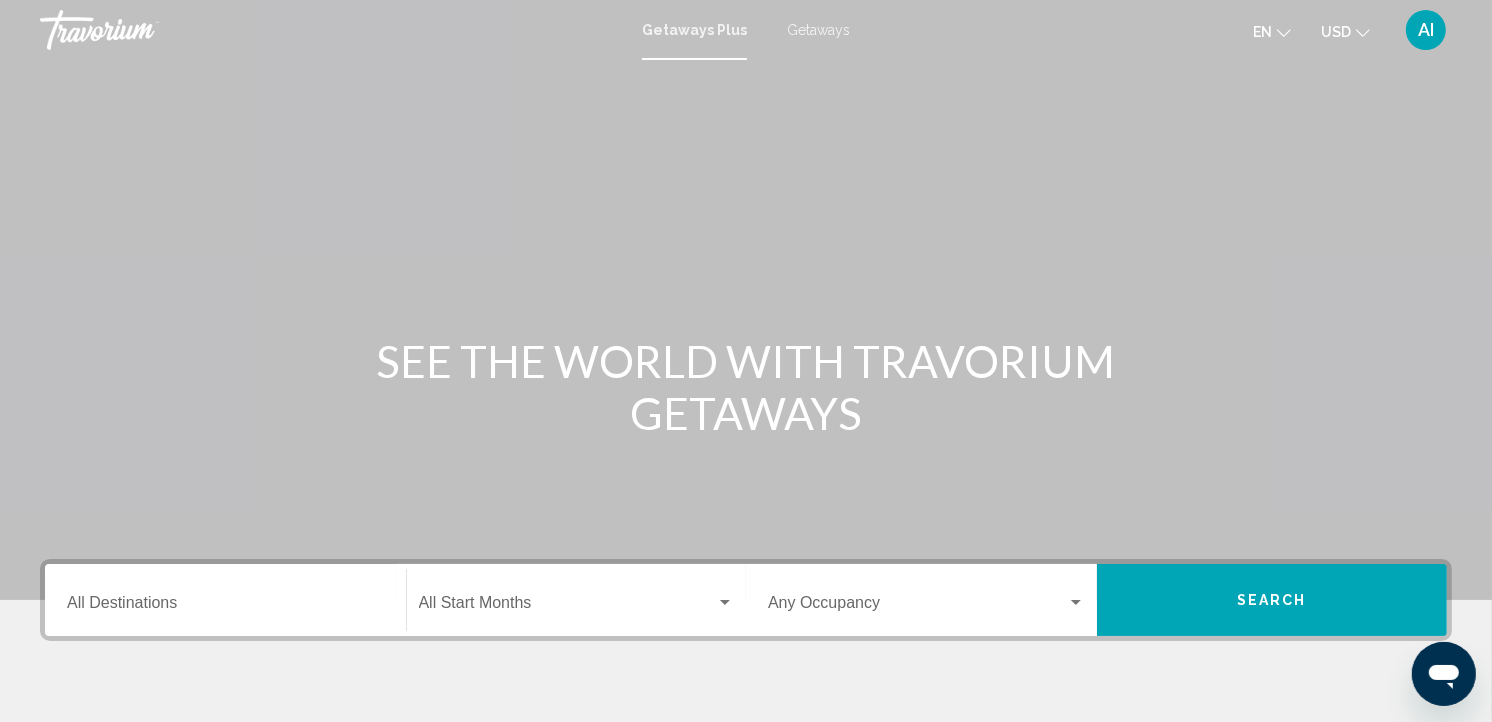 click on "Getaways" at bounding box center [818, 30] 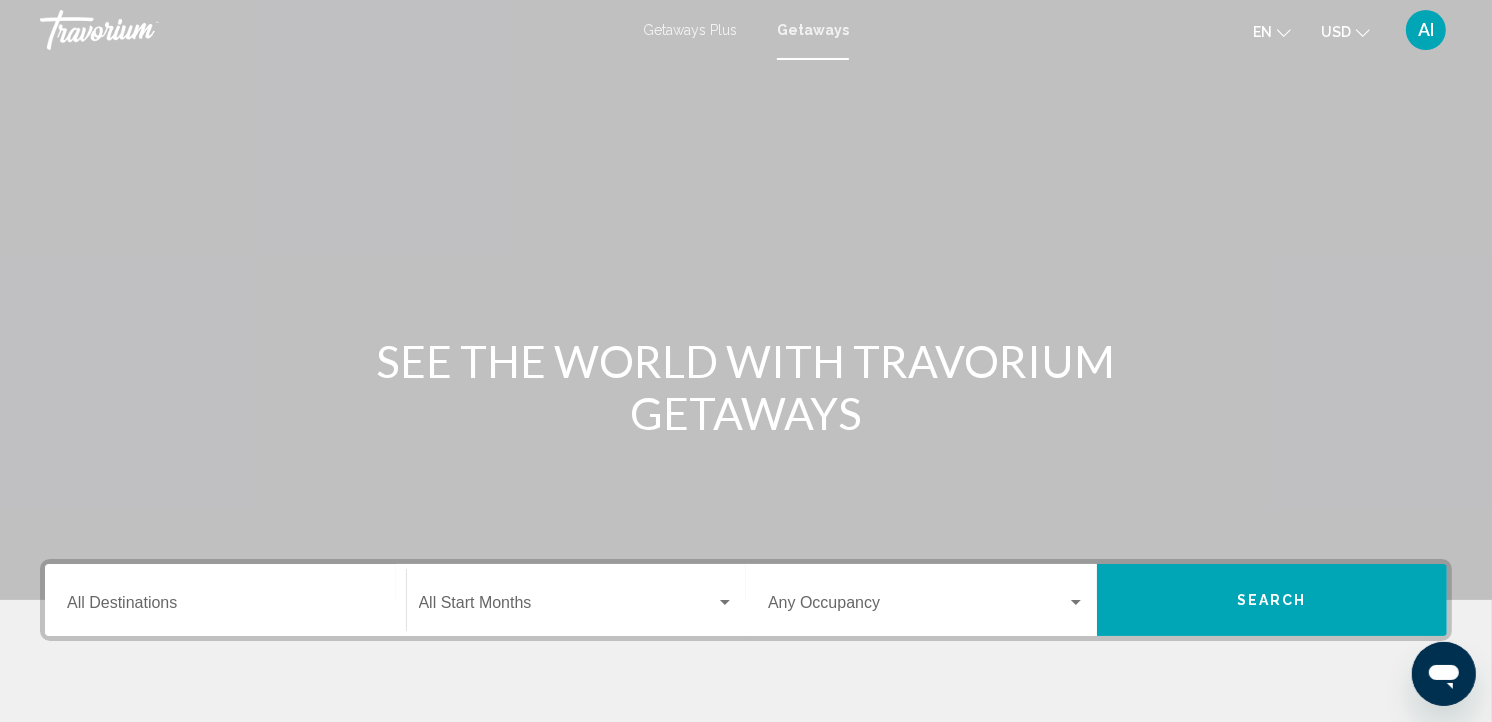click on "Destination All Destinations" at bounding box center (225, 600) 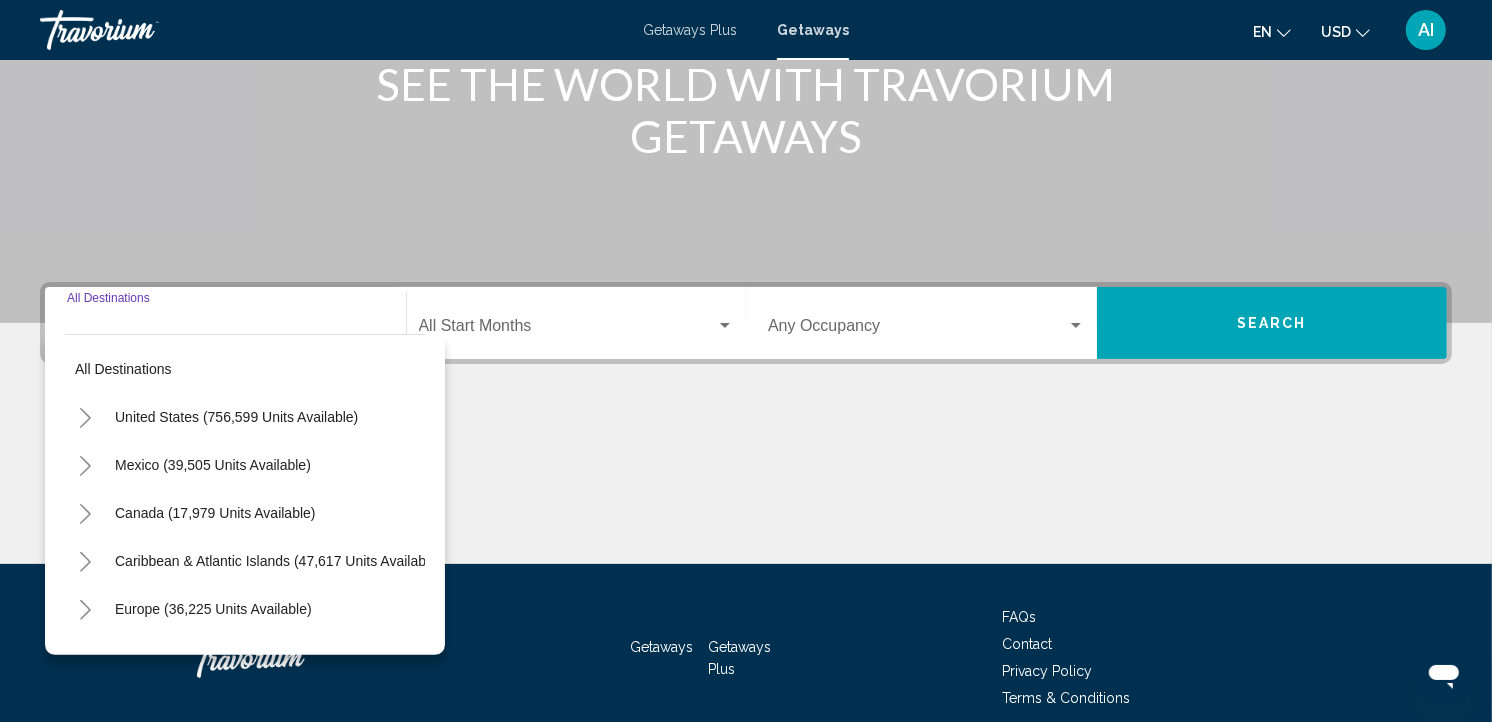 scroll, scrollTop: 363, scrollLeft: 0, axis: vertical 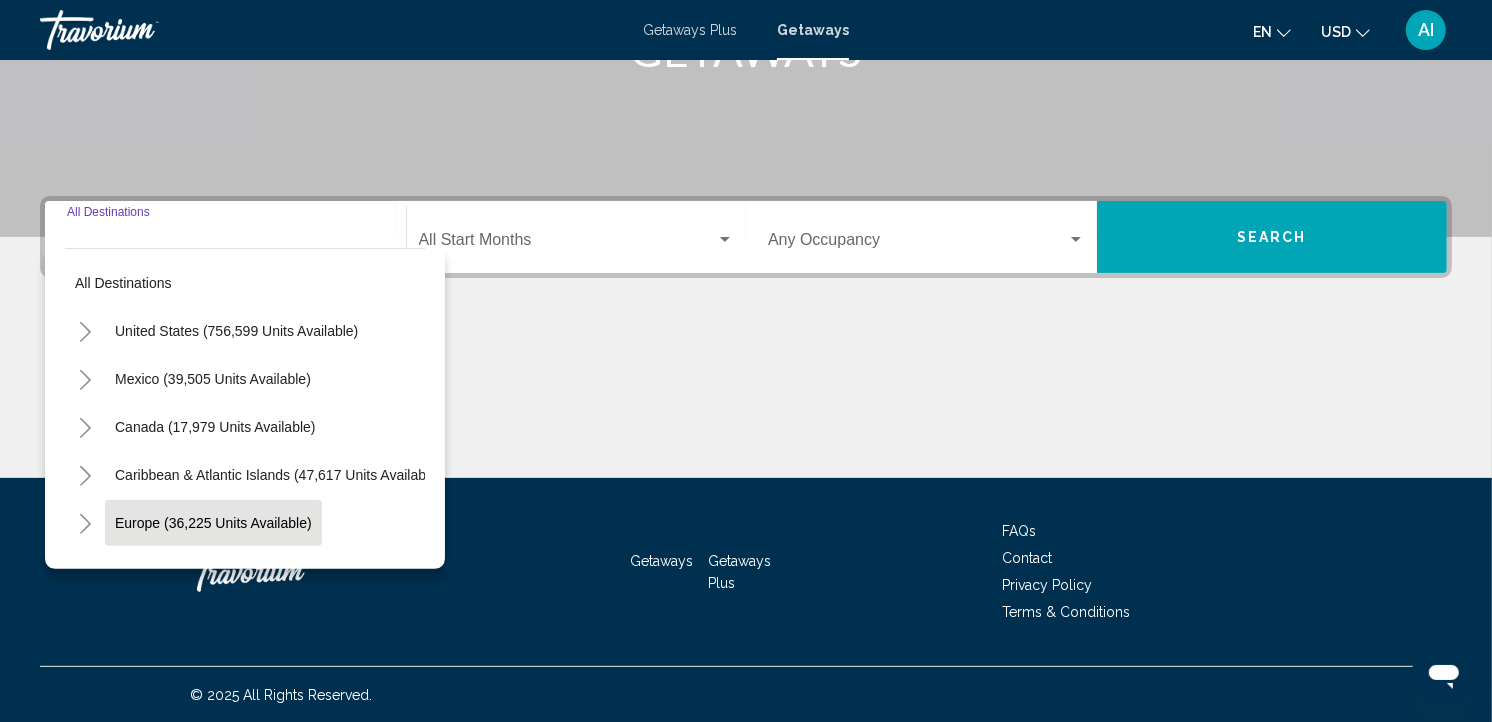 click on "Europe (36,225 units available)" at bounding box center (236, 331) 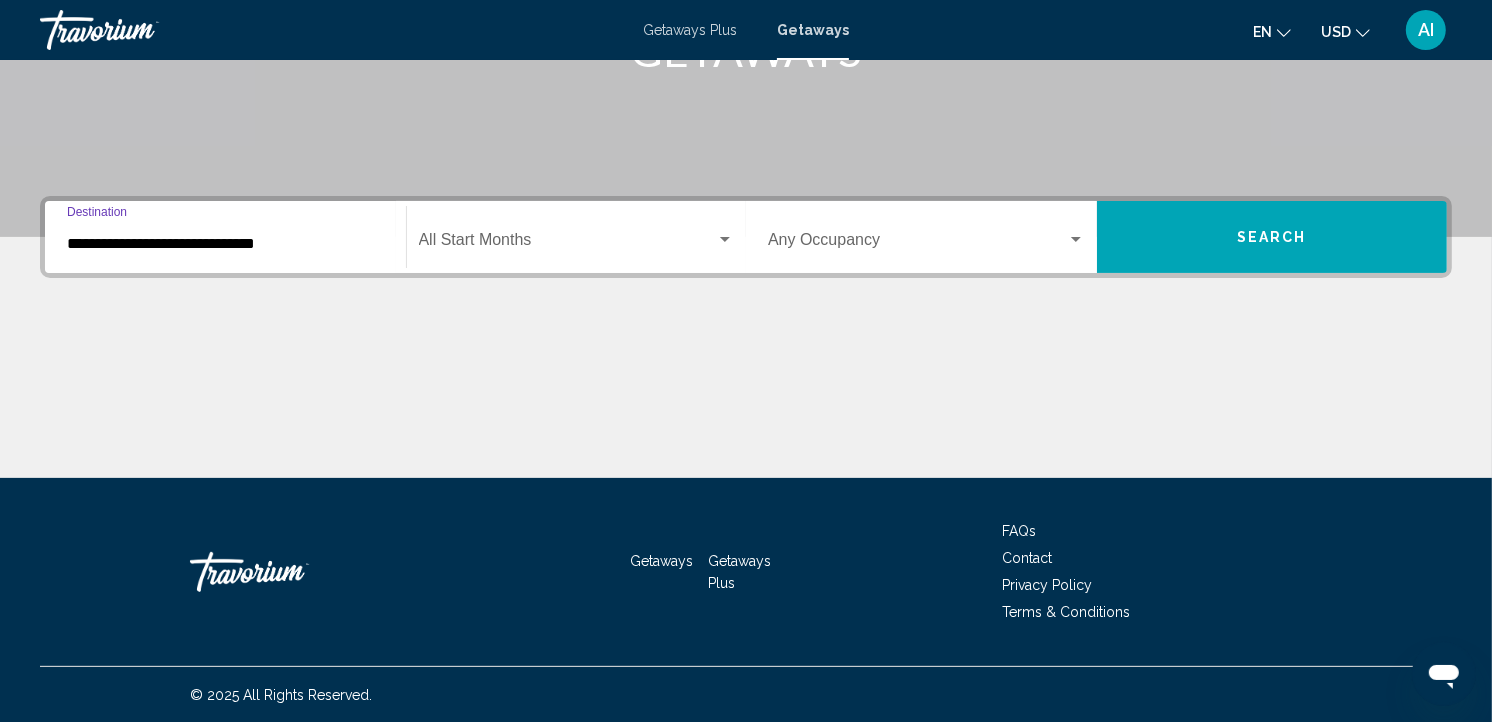 click on "**********" at bounding box center (225, 244) 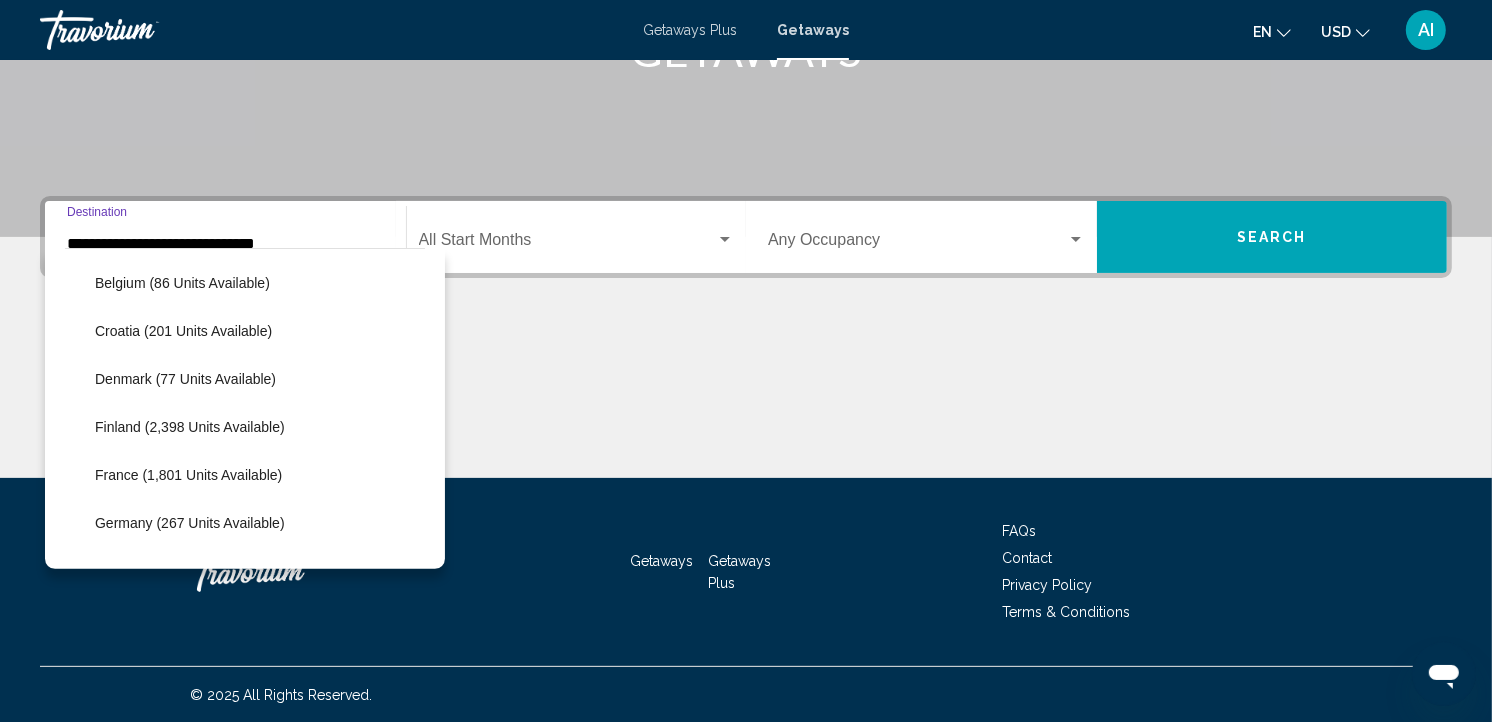scroll, scrollTop: 413, scrollLeft: 0, axis: vertical 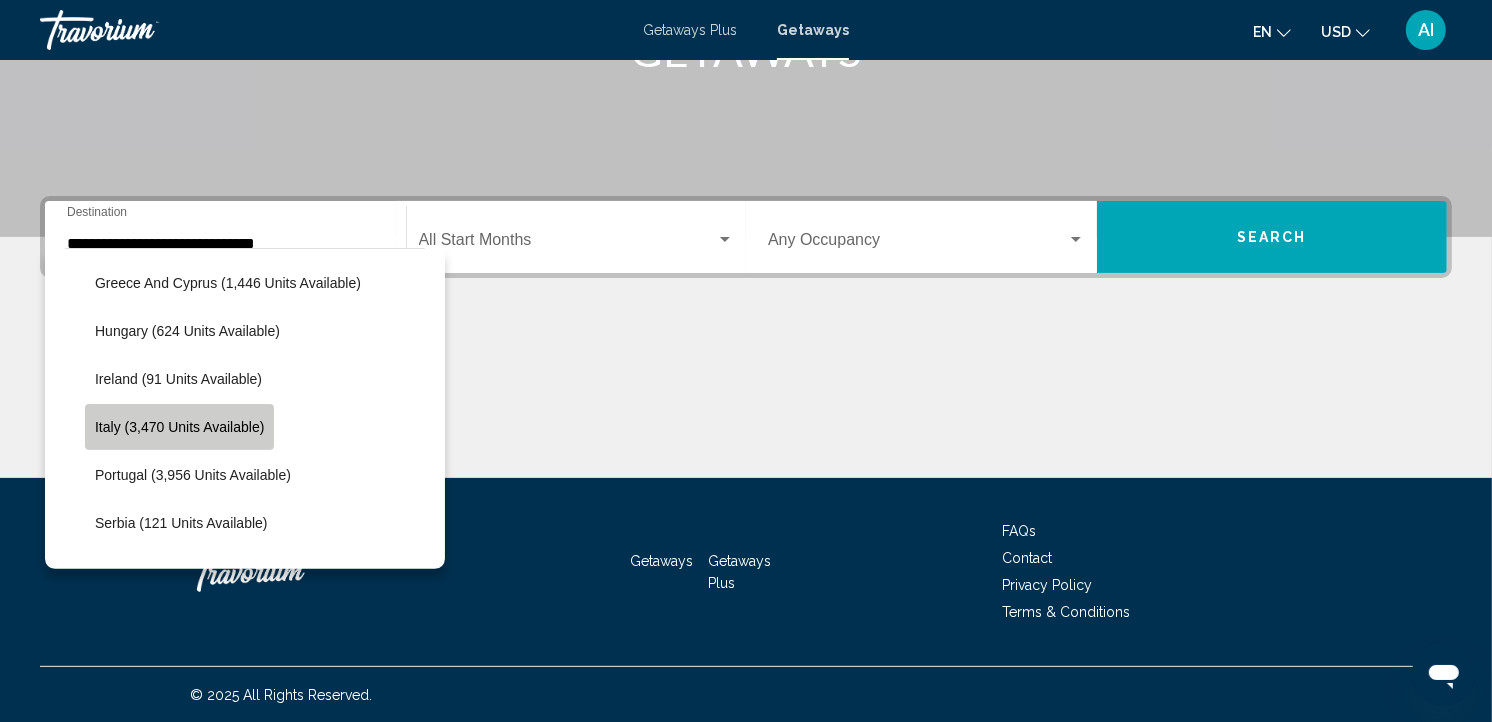 click on "Italy (3,470 units available)" at bounding box center [179, 427] 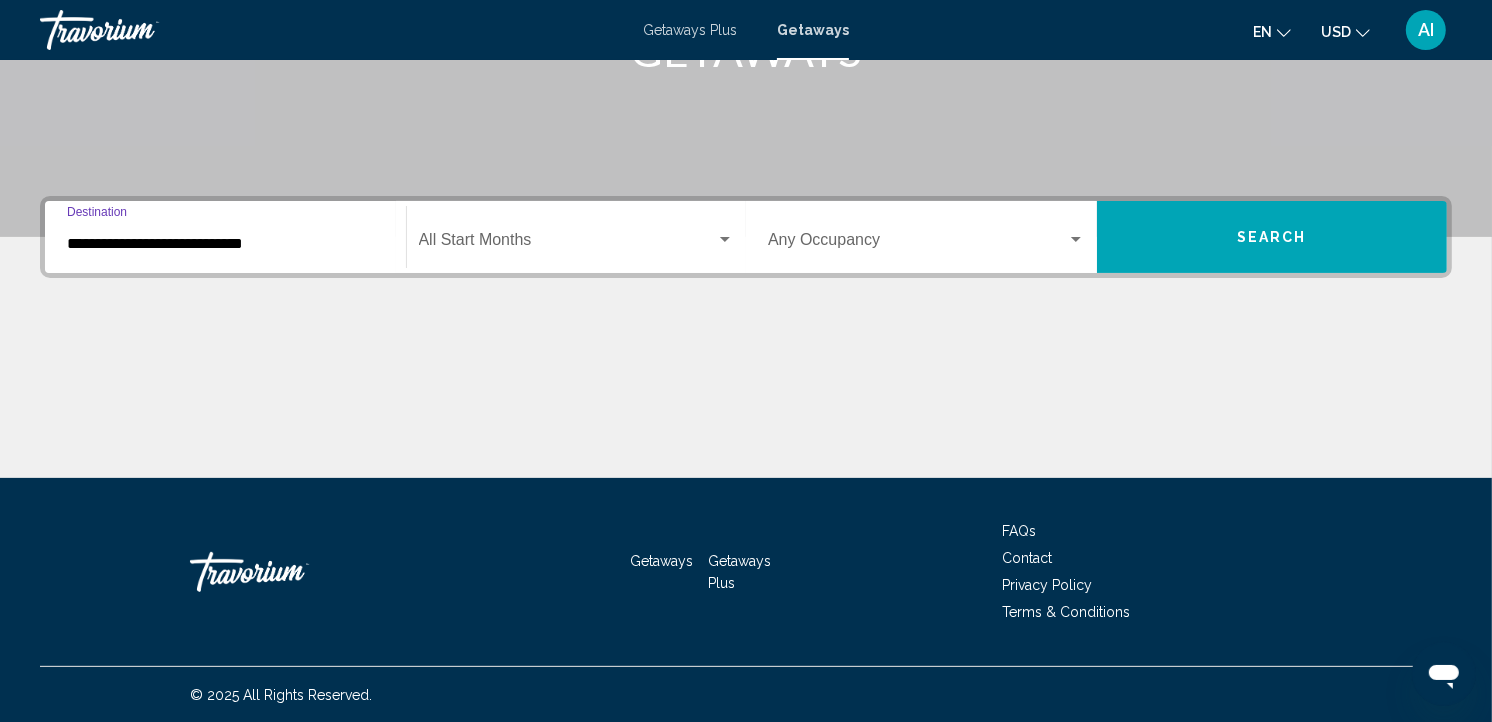 click at bounding box center (568, 244) 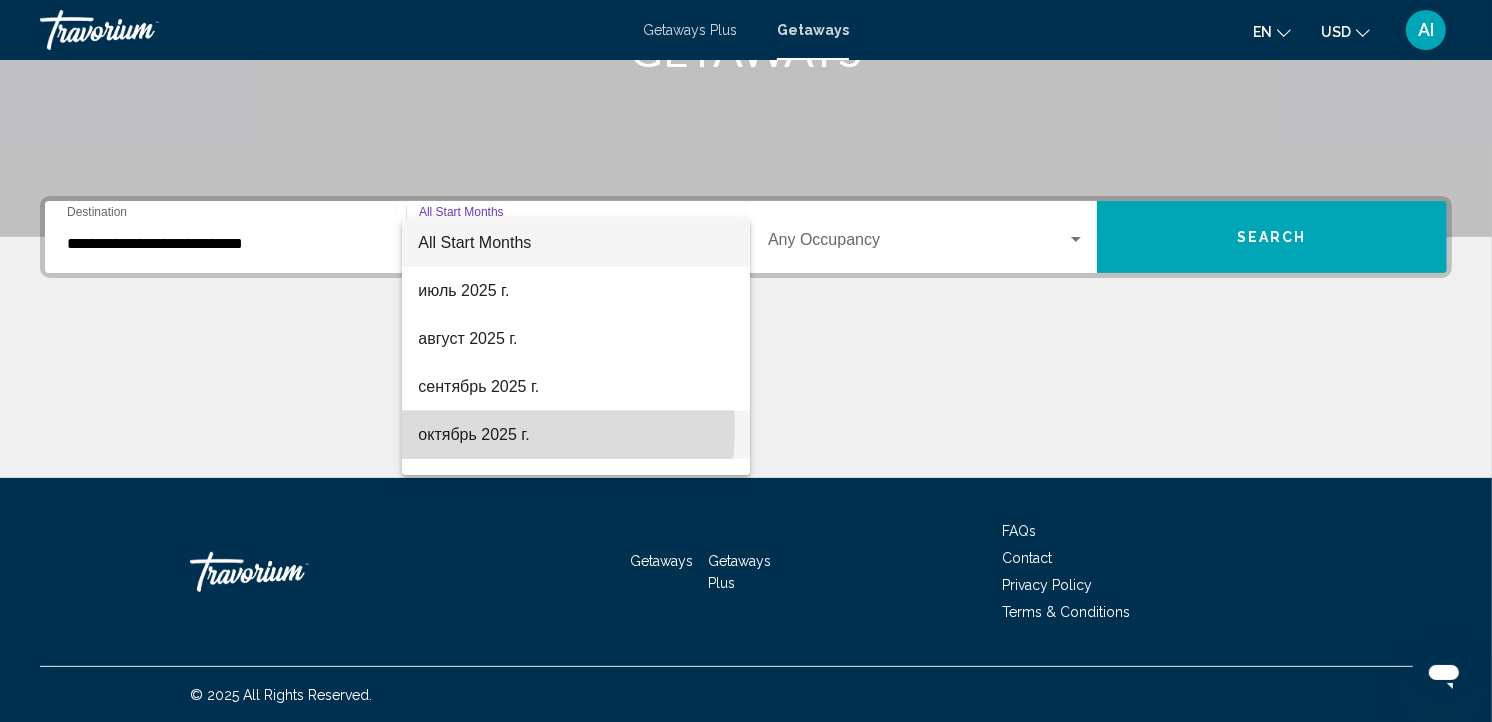 click on "октябрь 2025 г." at bounding box center (576, 435) 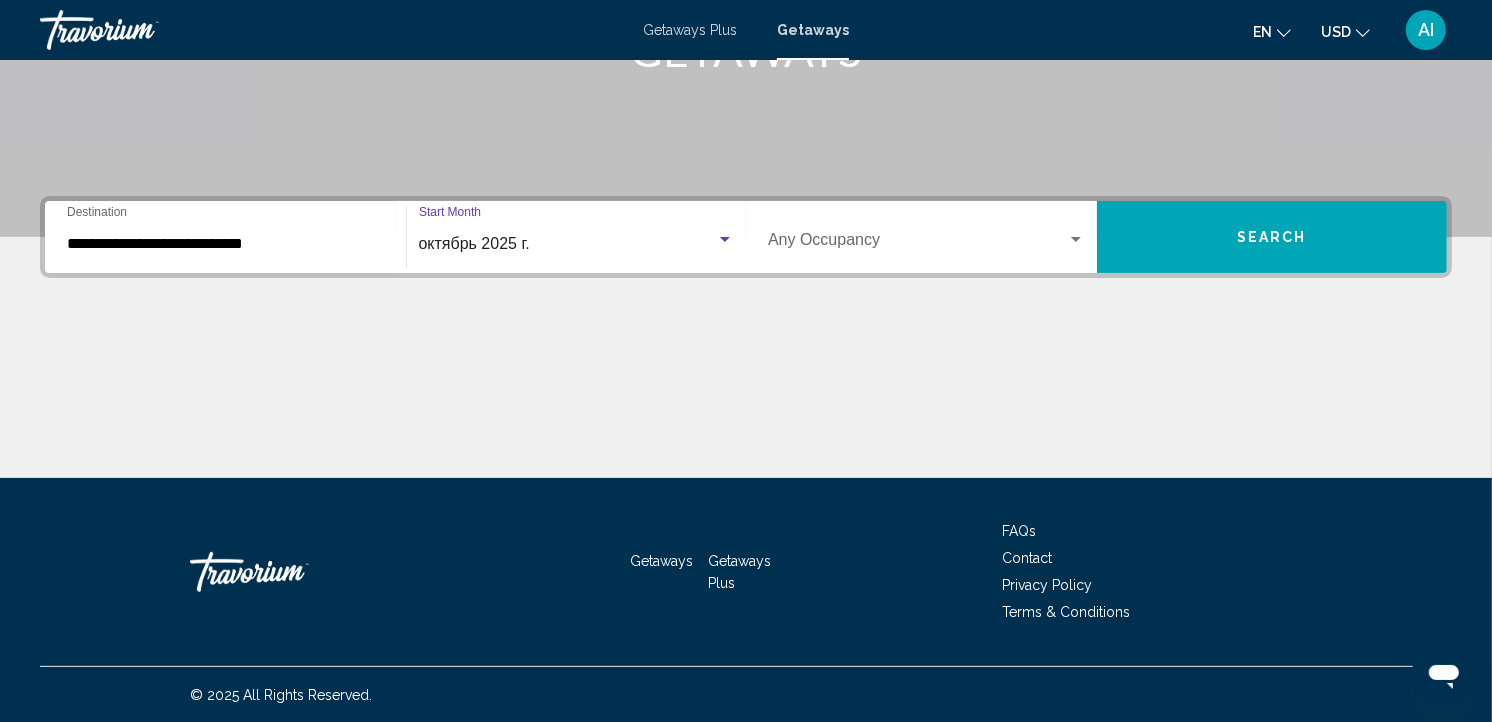 click on "Search" at bounding box center [1272, 237] 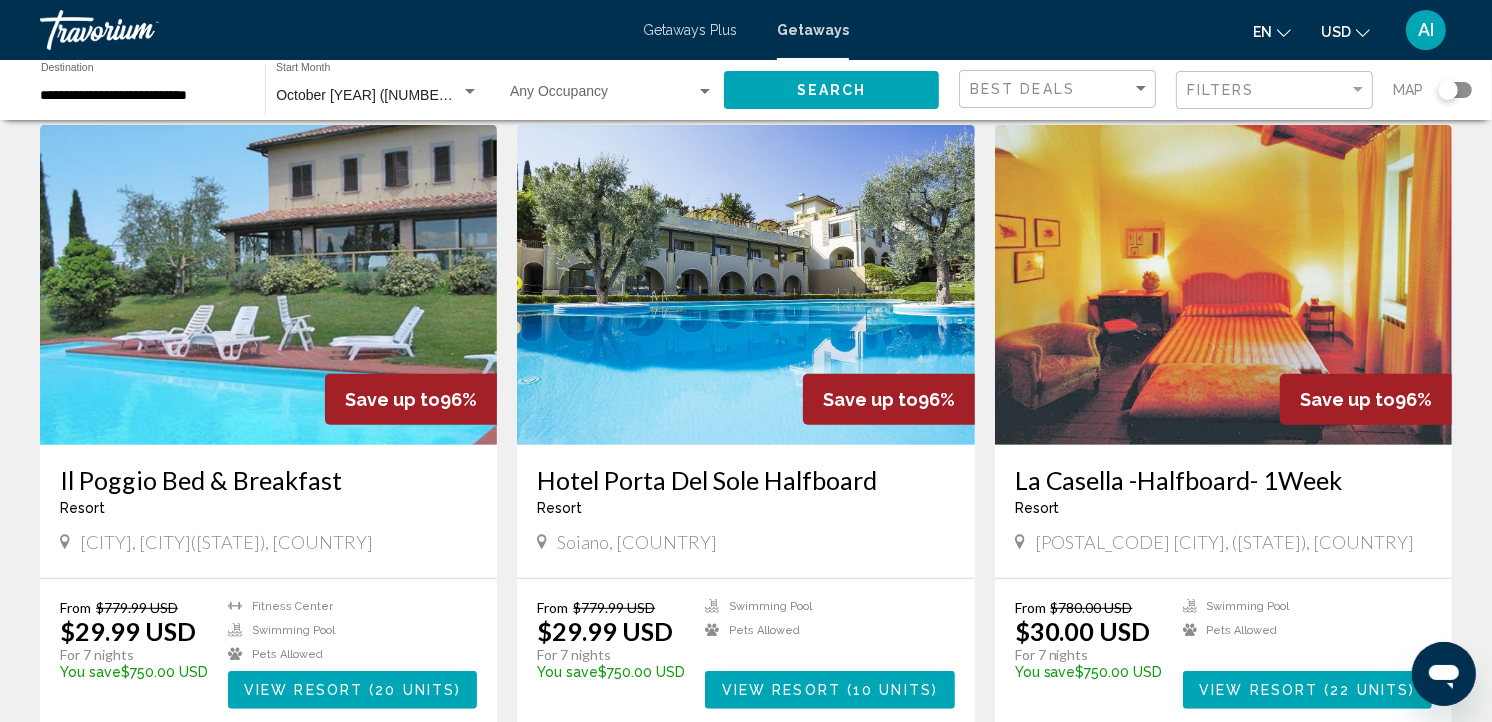 scroll, scrollTop: 736, scrollLeft: 0, axis: vertical 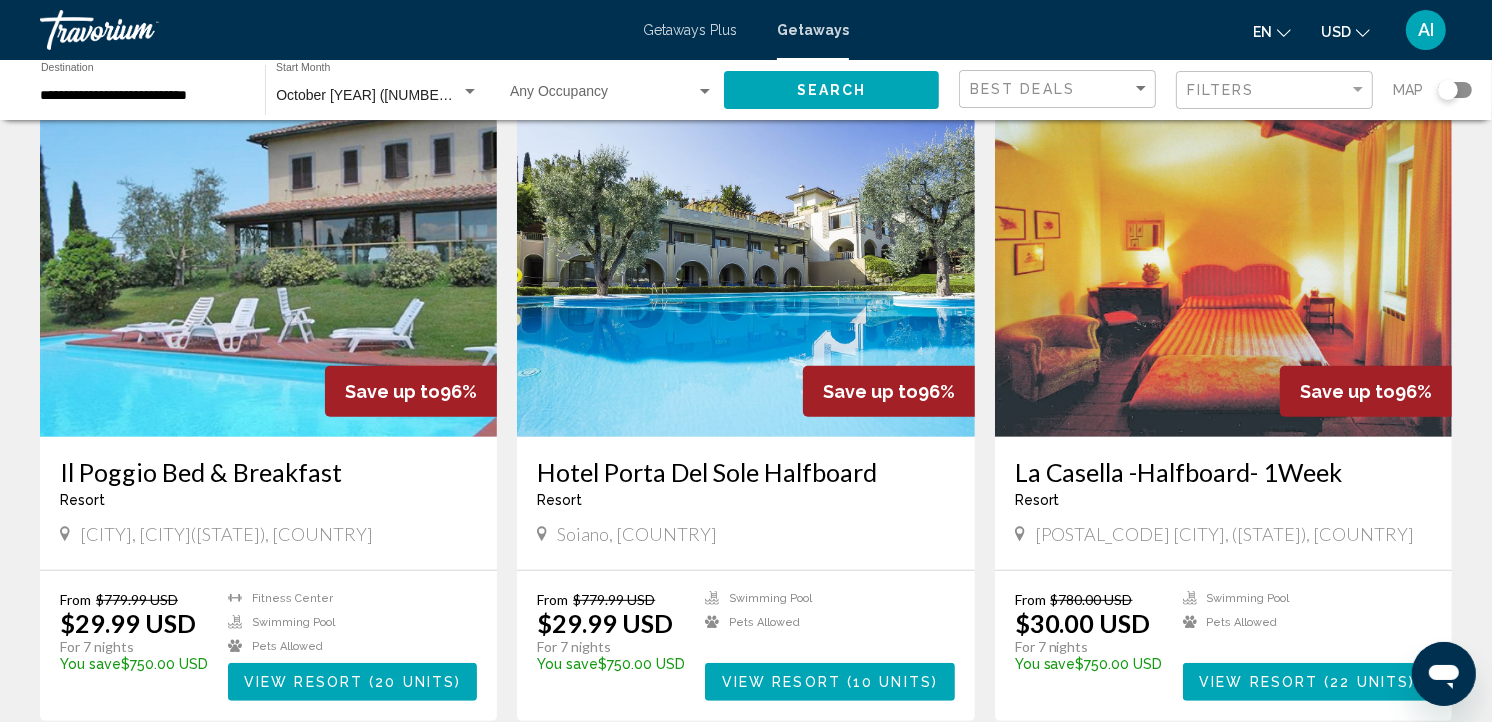 click at bounding box center (1455, 90) 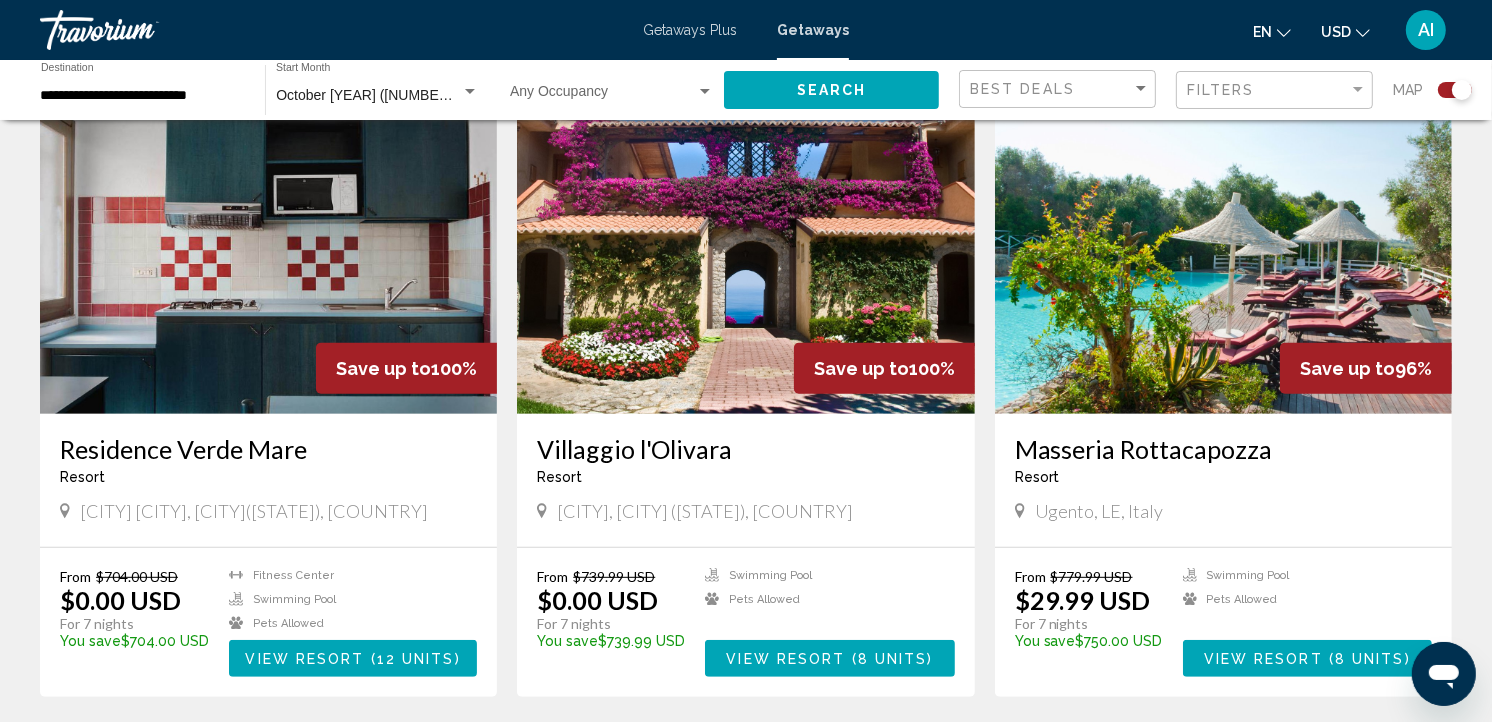 scroll, scrollTop: 1356, scrollLeft: 0, axis: vertical 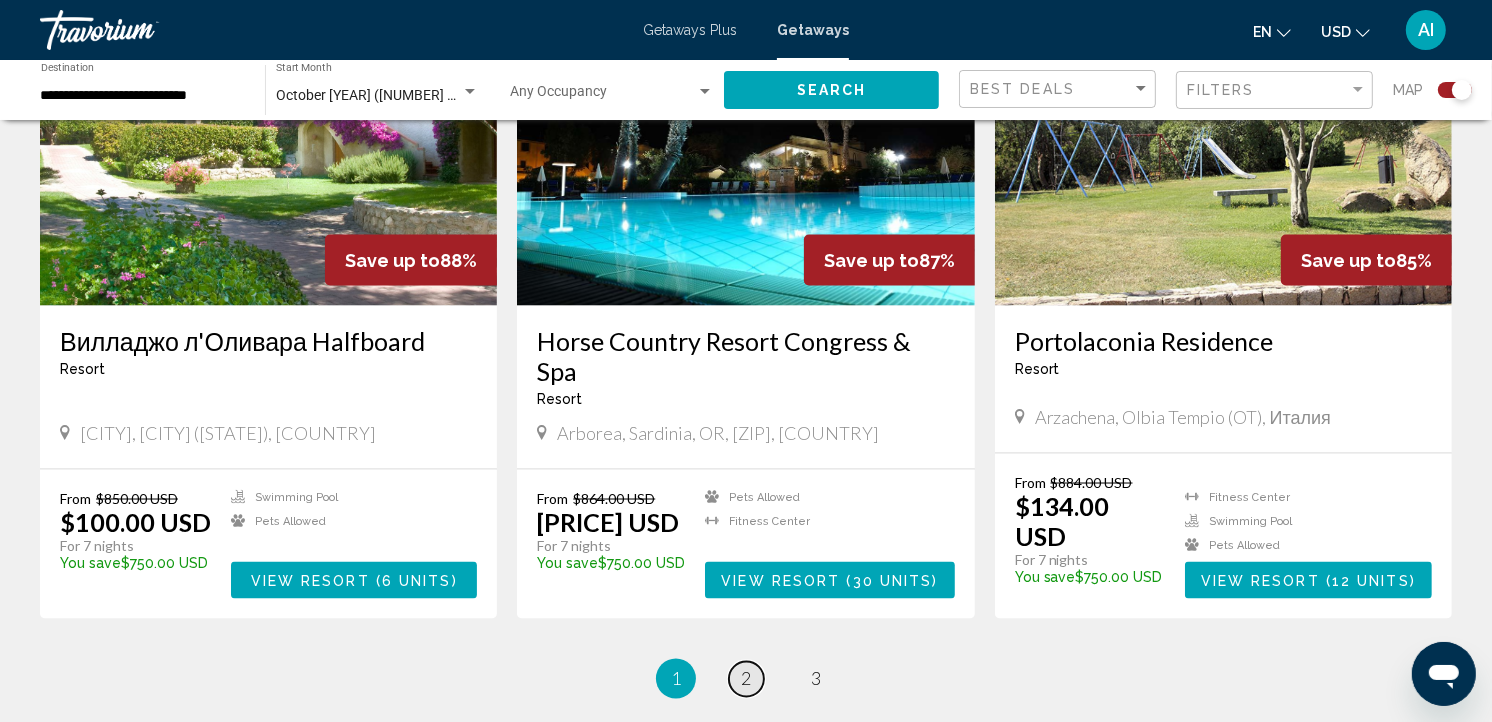 click on "page  2" at bounding box center [746, 679] 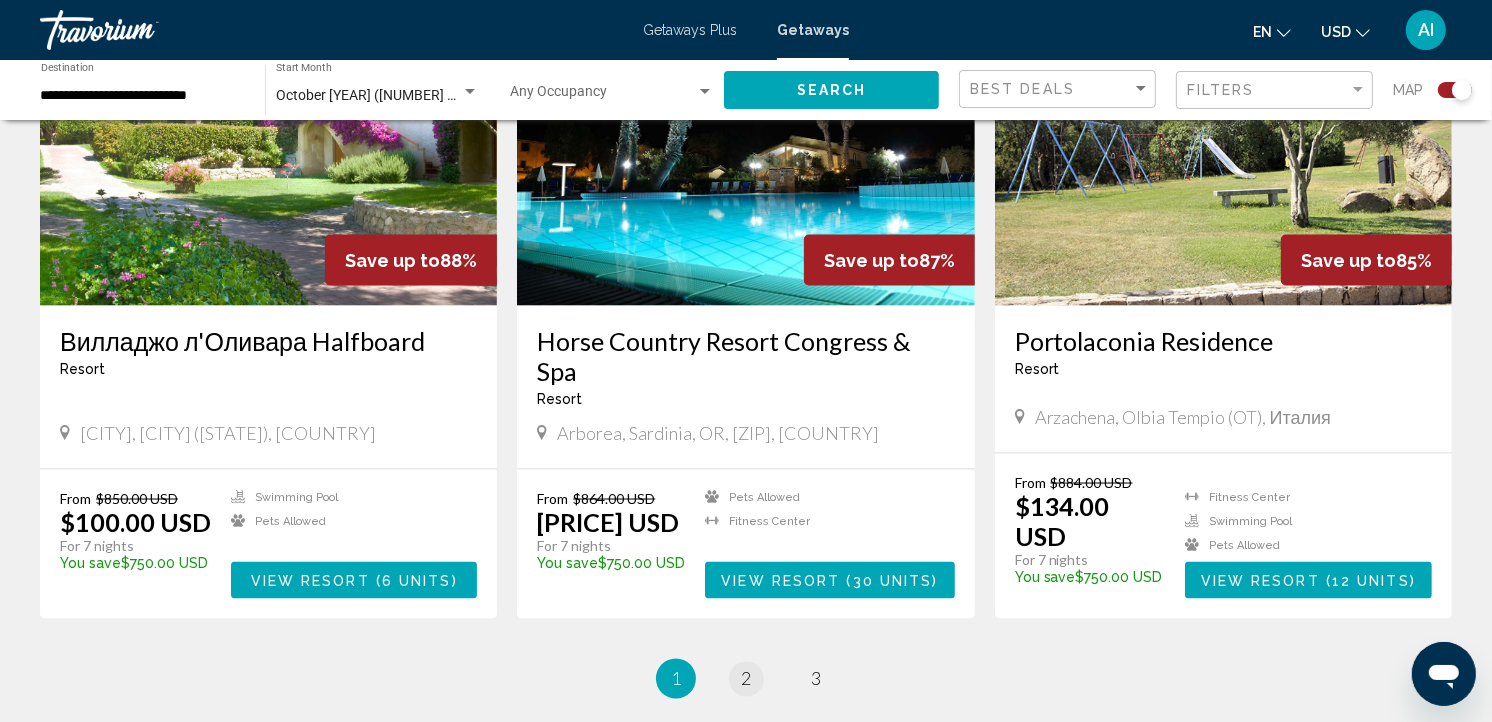 scroll, scrollTop: 0, scrollLeft: 0, axis: both 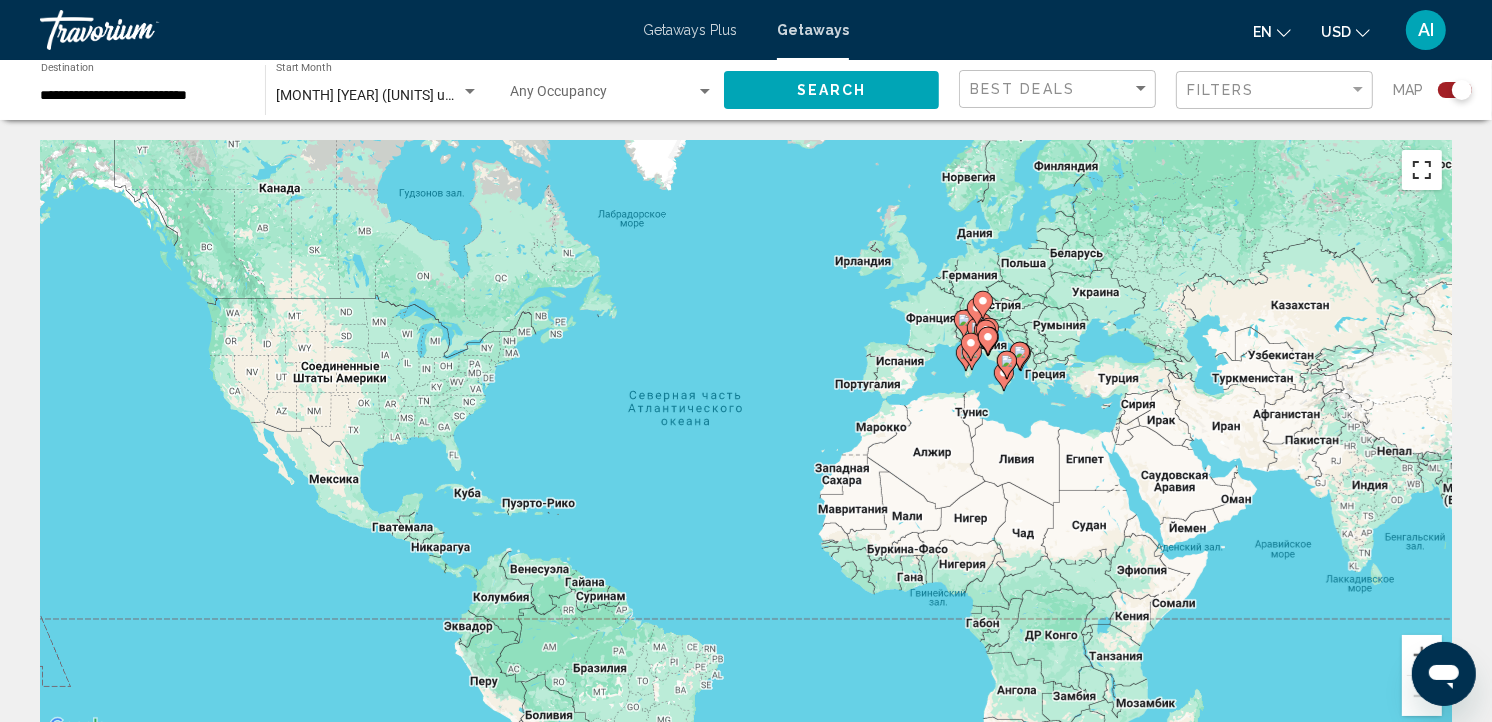 click at bounding box center (1422, 170) 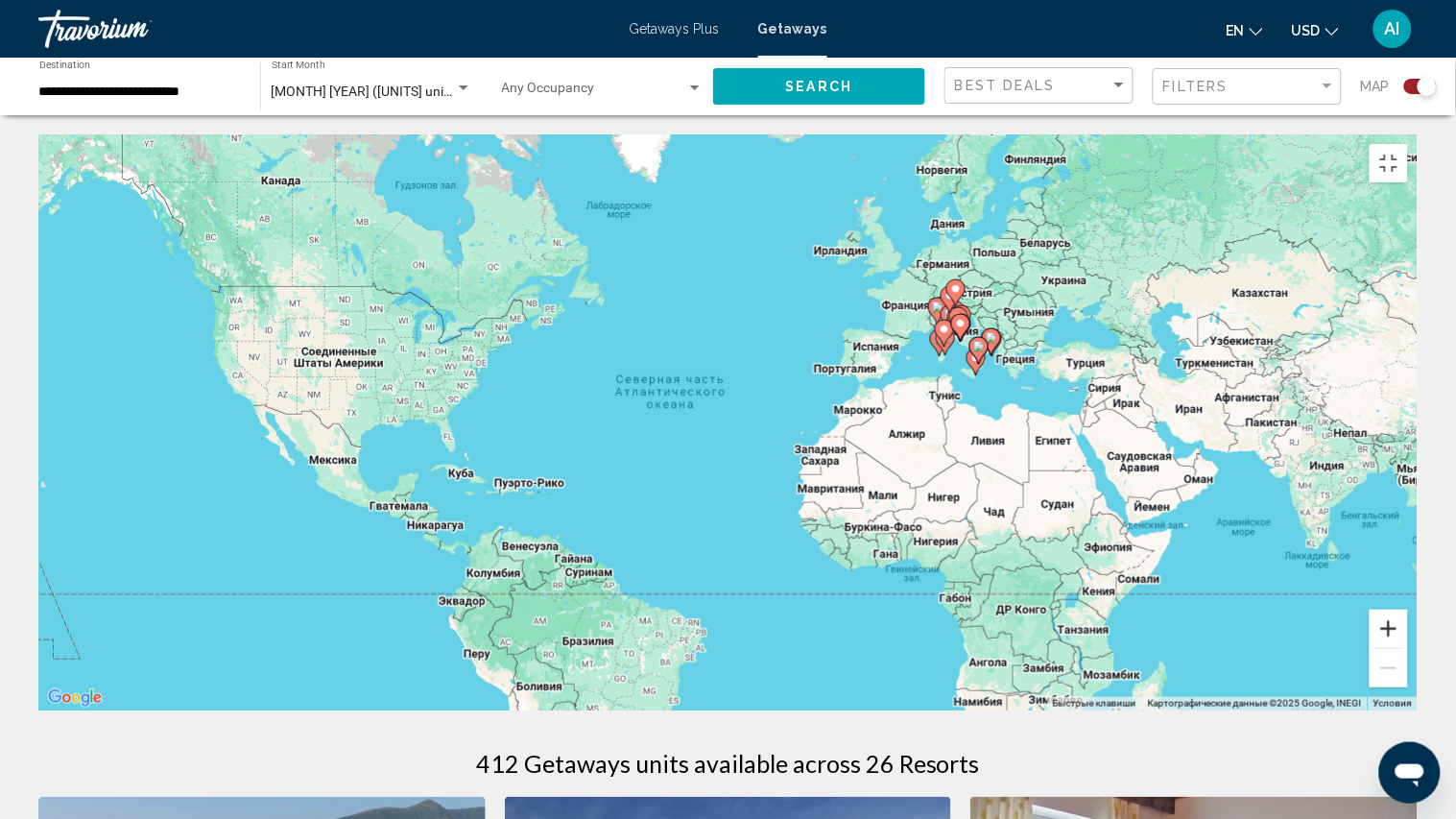 click at bounding box center (1389, 629) 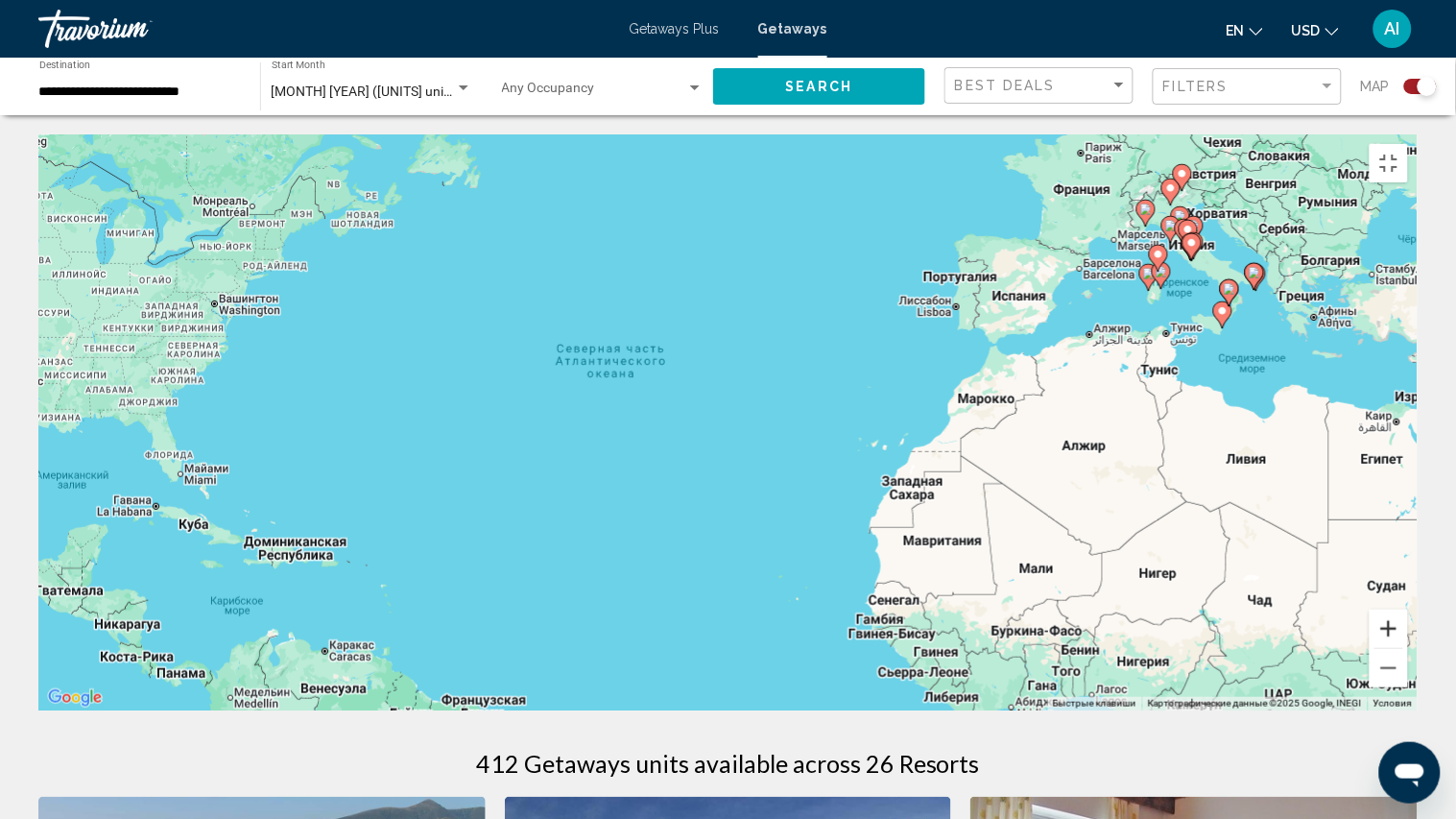 click at bounding box center (1389, 629) 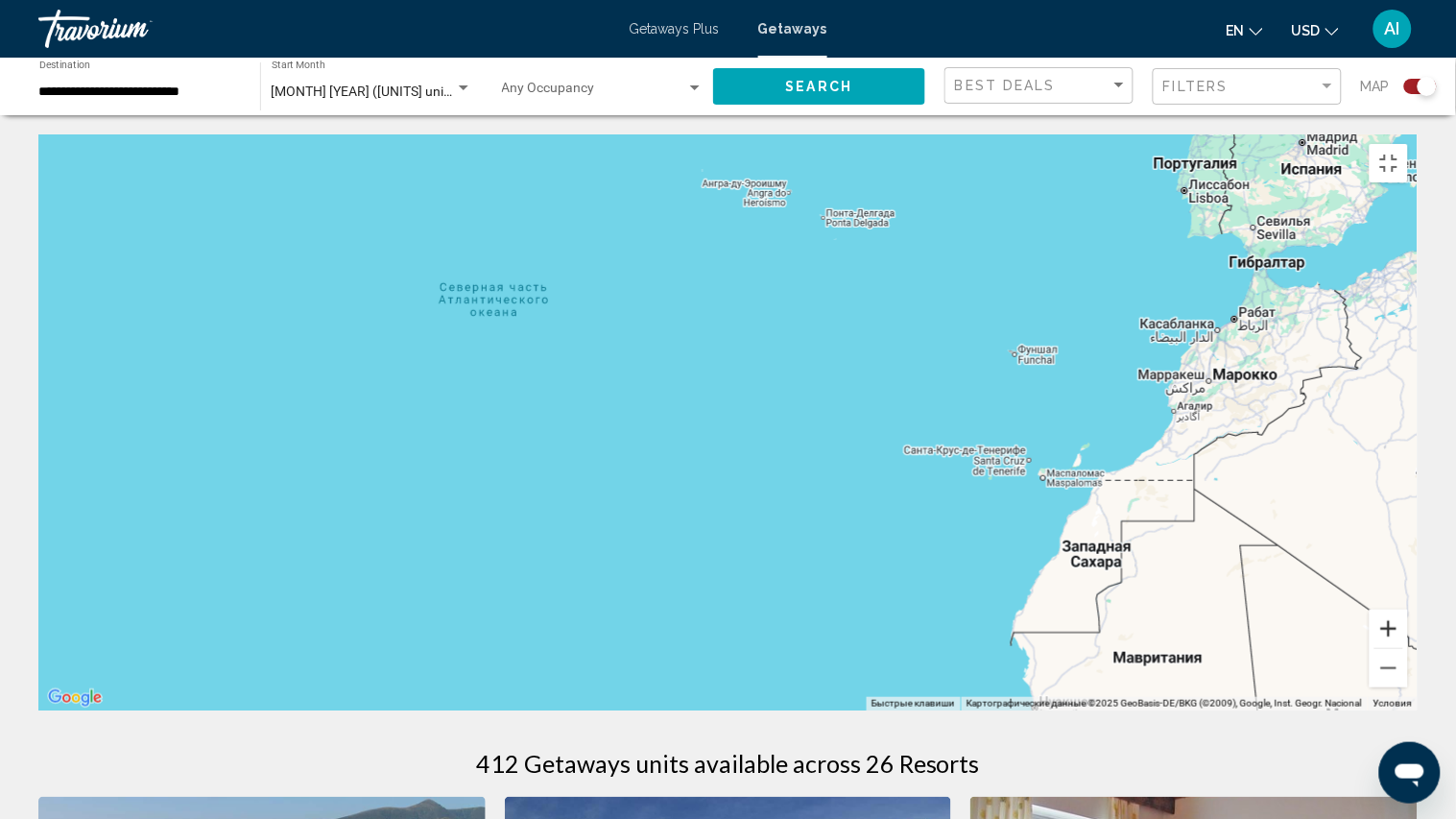 drag, startPoint x: 1431, startPoint y: 735, endPoint x: 1158, endPoint y: 717, distance: 273.59276 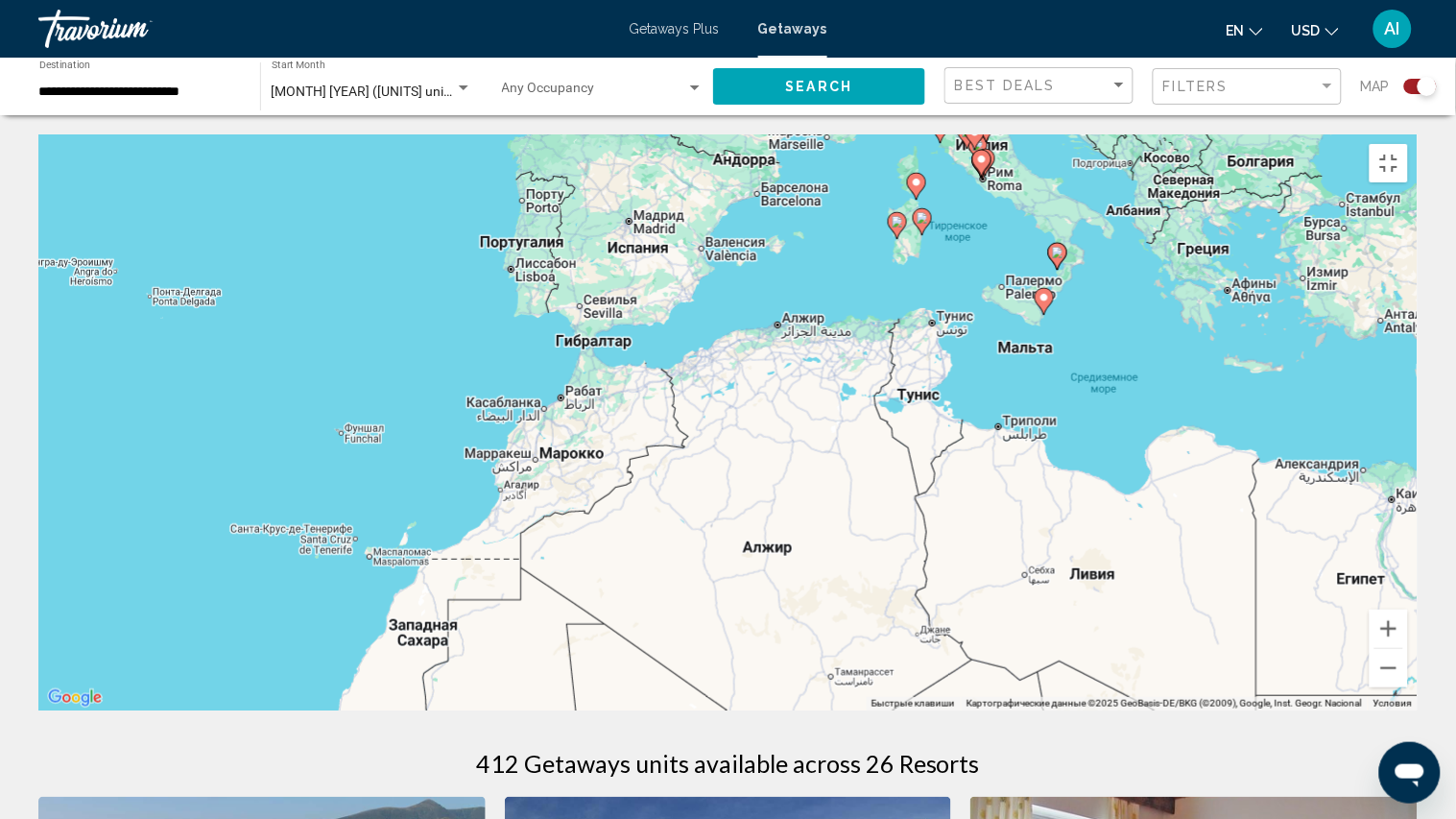 drag, startPoint x: 1119, startPoint y: 561, endPoint x: 434, endPoint y: 639, distance: 689.42657 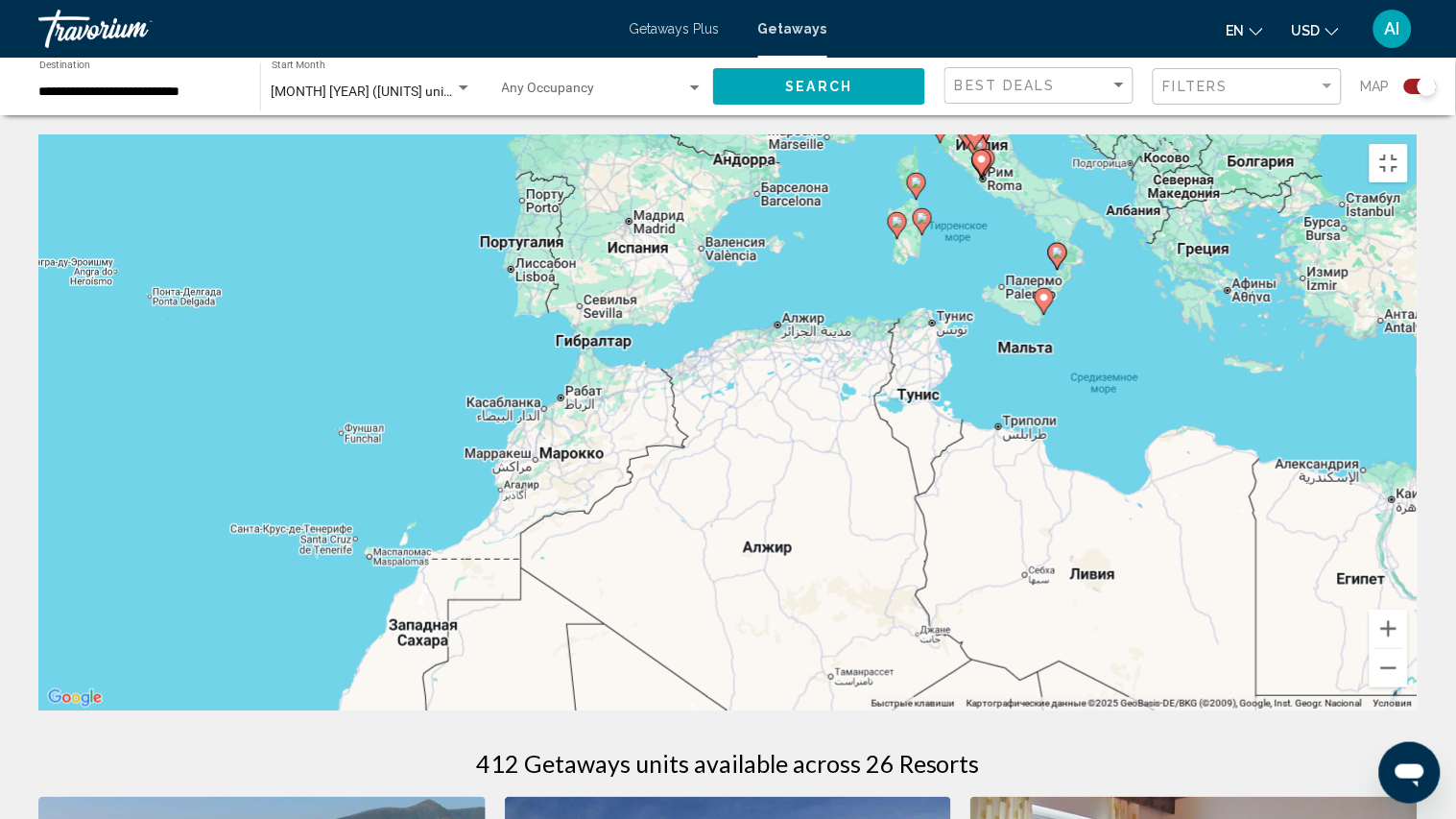 click on "Для навигации используйте клавиши со стрелками. Чтобы активировать перетаскивание с помощью клавиатуры, нажмите Alt + Ввод. После этого перемещайте маркер, используя клавиши со стрелками. Чтобы завершить перетаскивание, нажмите клавишу Ввод. Чтобы отменить действие, нажмите клавишу Esc." at bounding box center [728, 422] 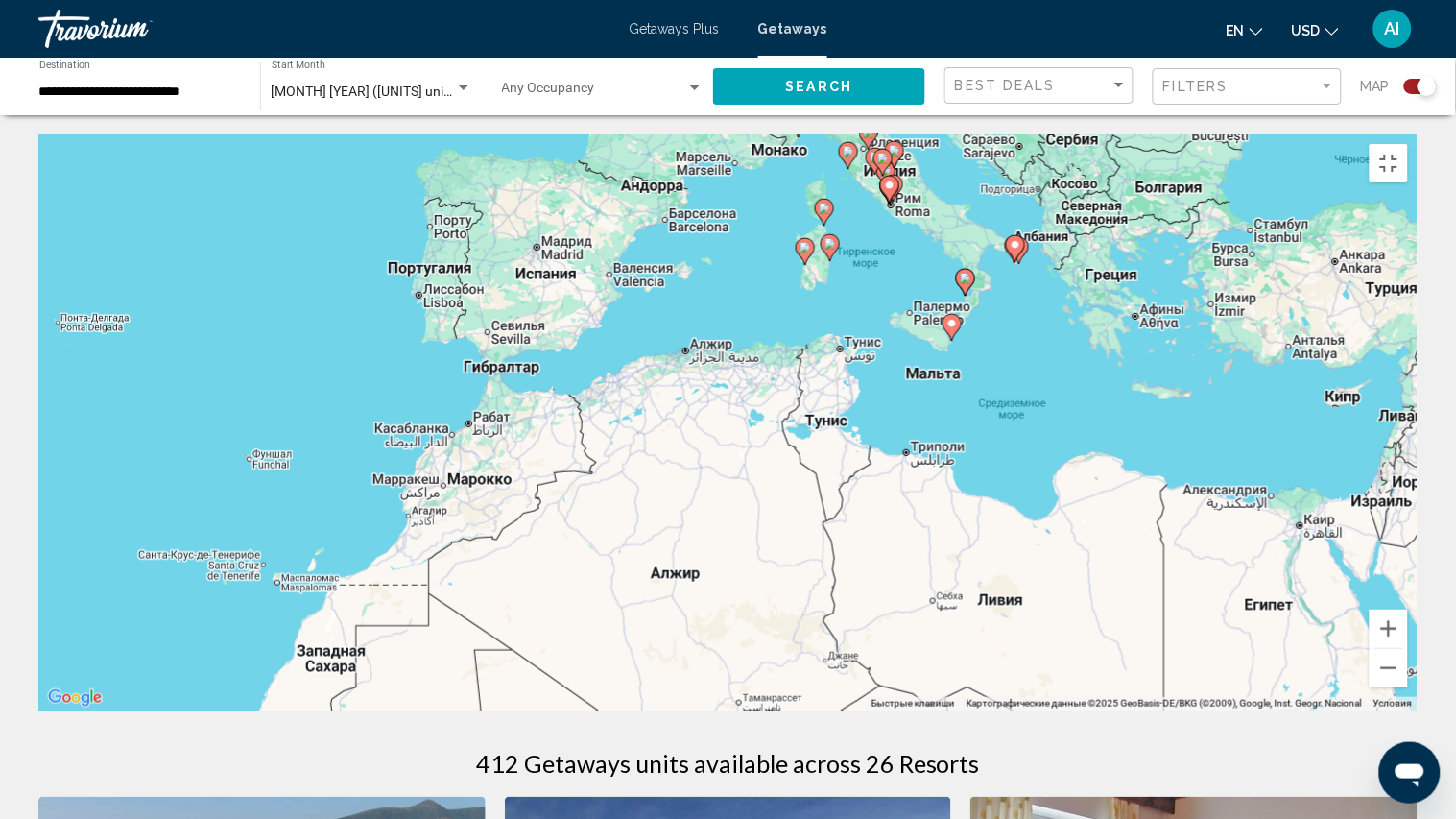 drag, startPoint x: 434, startPoint y: 639, endPoint x: 332, endPoint y: 667, distance: 105.77334 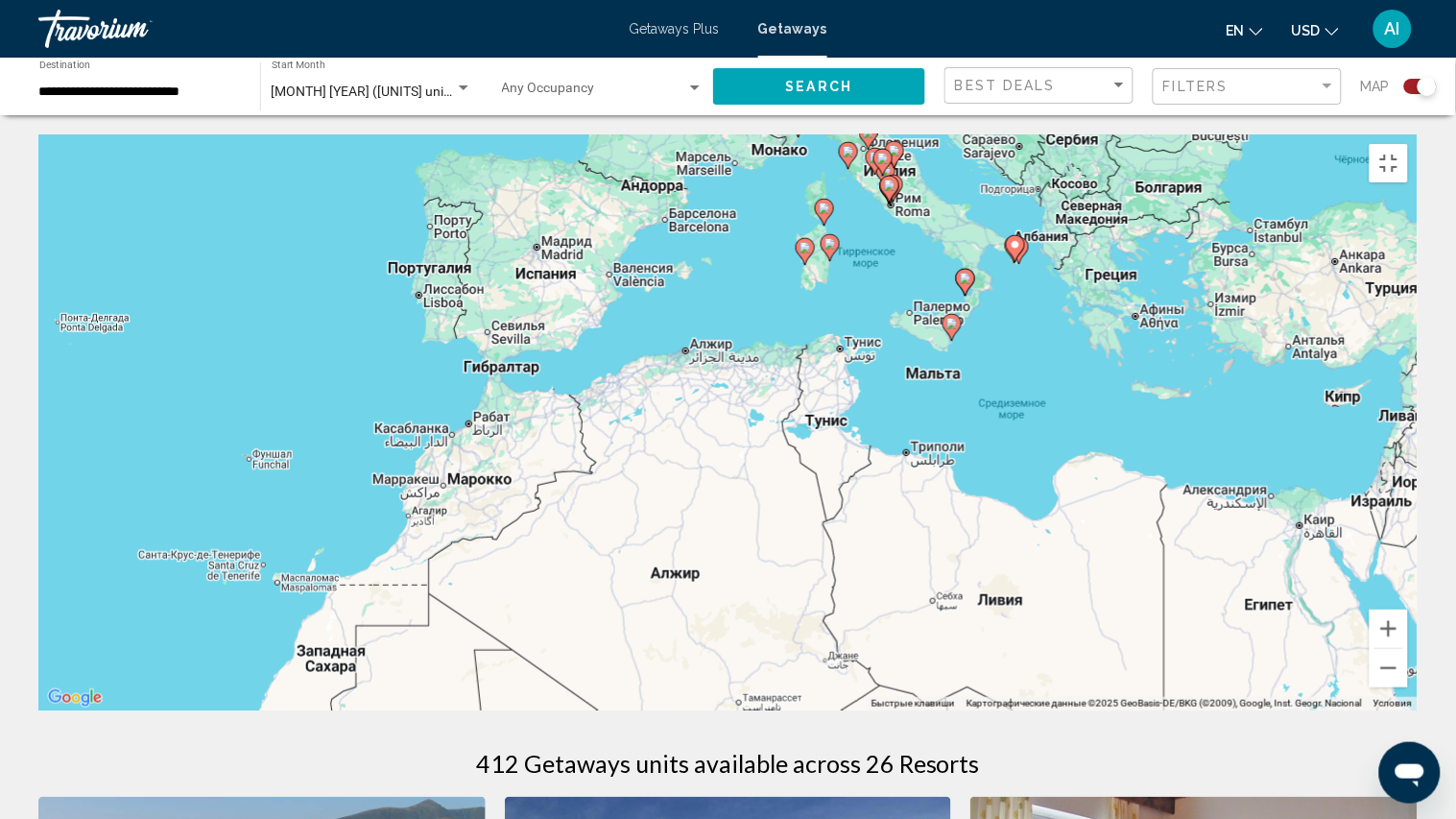 click on "Для навигации используйте клавиши со стрелками. Чтобы активировать перетаскивание с помощью клавиатуры, нажмите Alt + Ввод. После этого перемещайте маркер, используя клавиши со стрелками. Чтобы завершить перетаскивание, нажмите клавишу Ввод. Чтобы отменить действие, нажмите клавишу Esc." at bounding box center [728, 422] 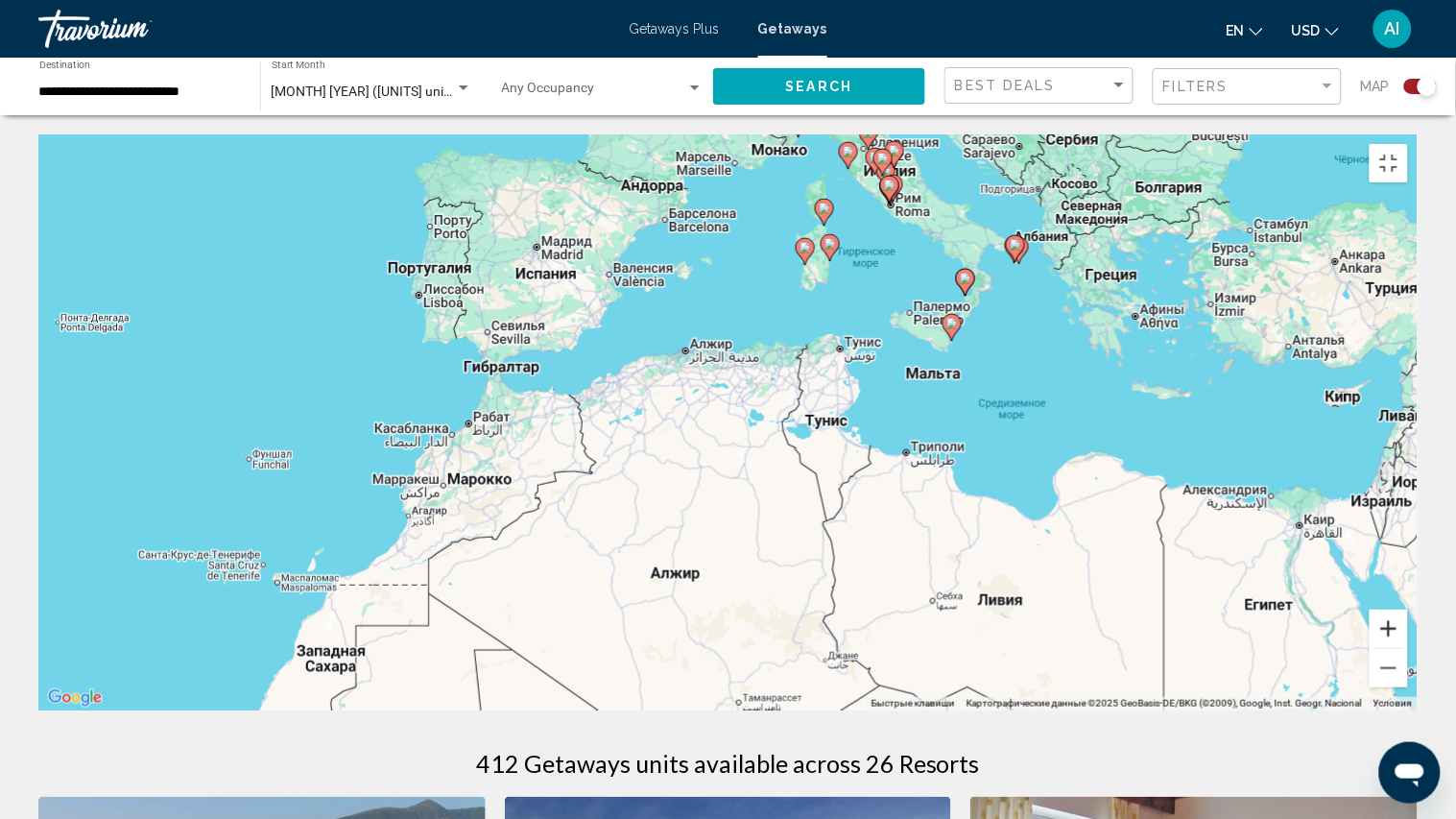 click at bounding box center (1389, 629) 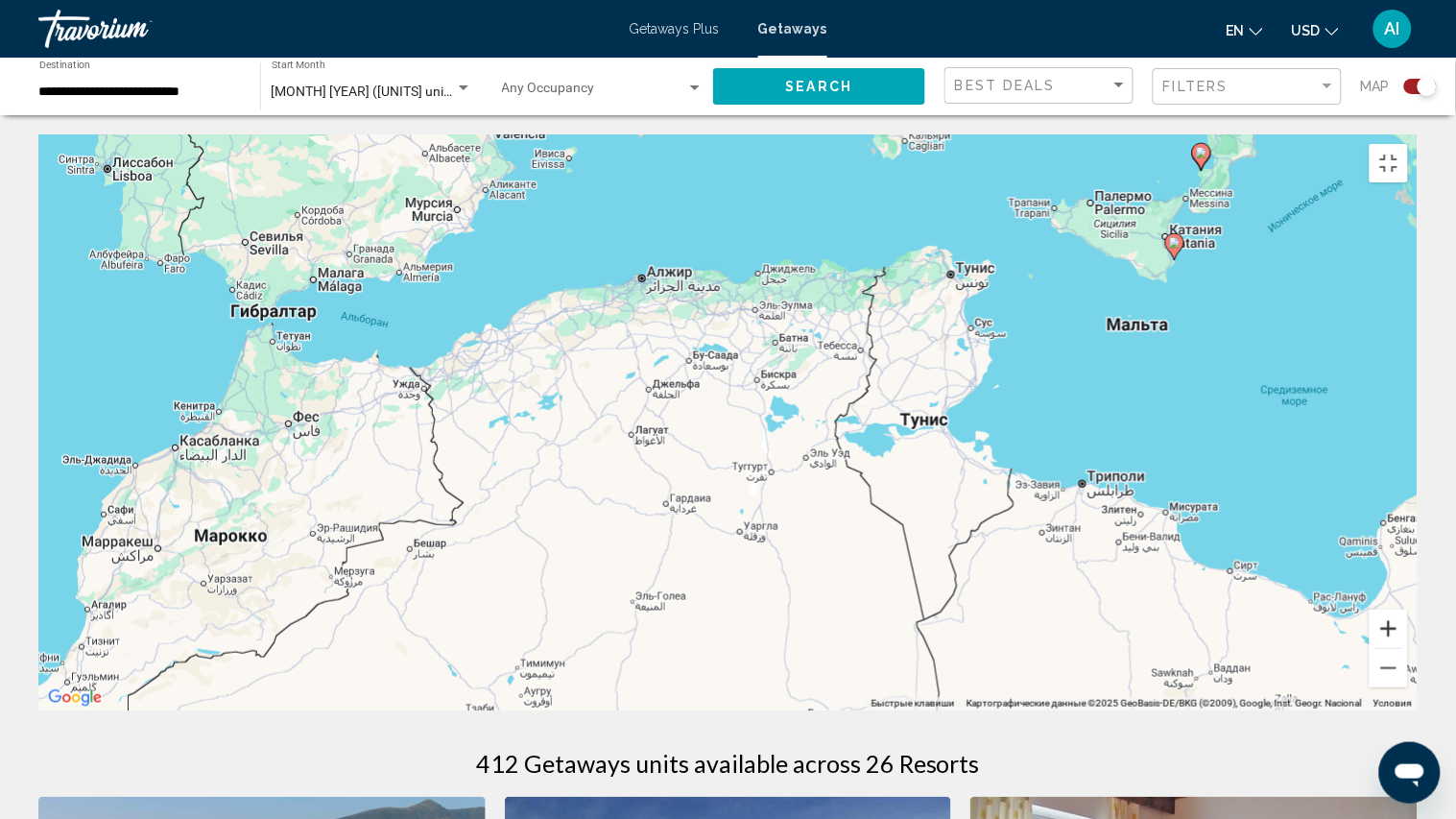 click at bounding box center [1389, 629] 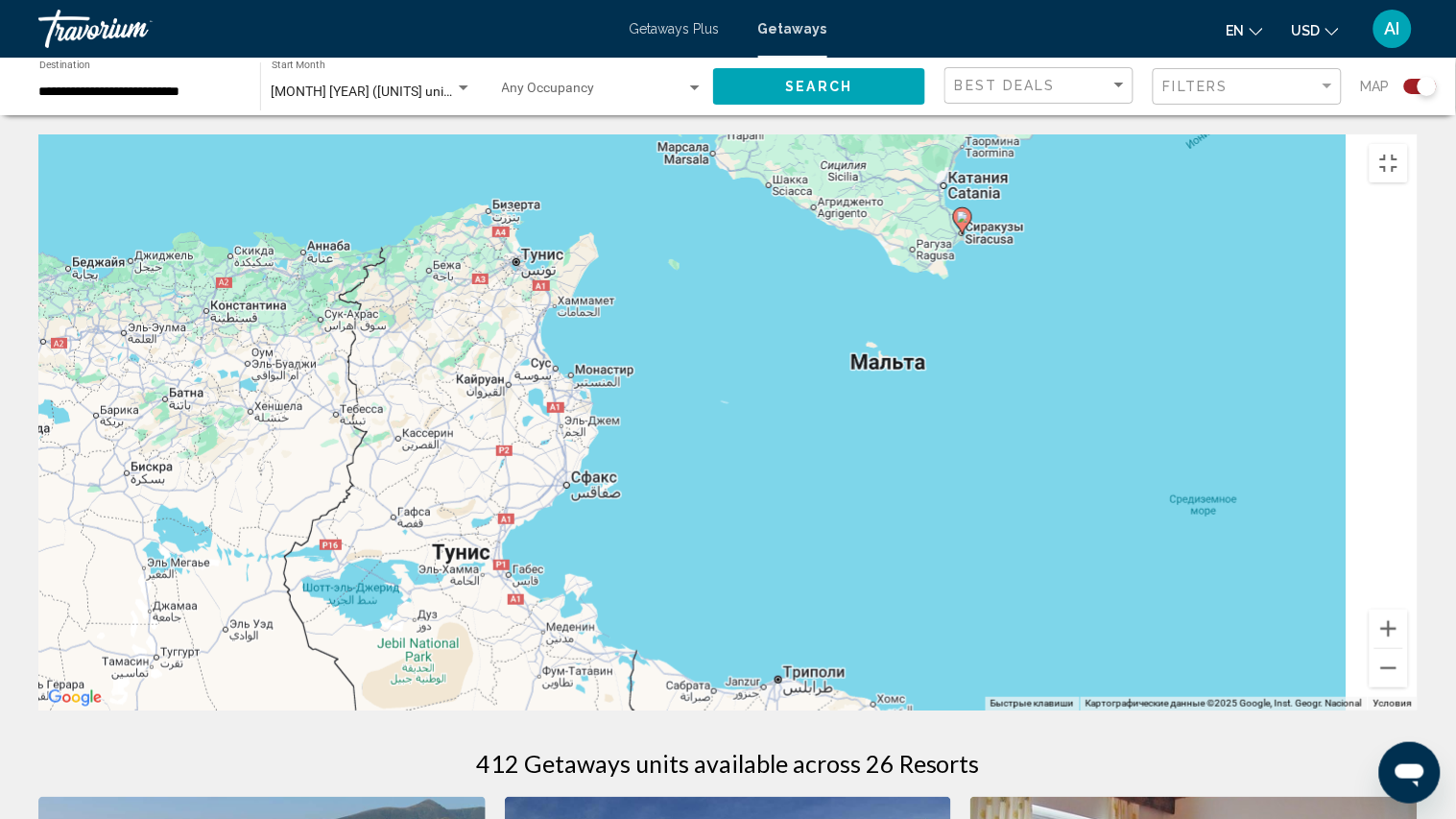 drag, startPoint x: 1212, startPoint y: 606, endPoint x: 544, endPoint y: 741, distance: 681.50495 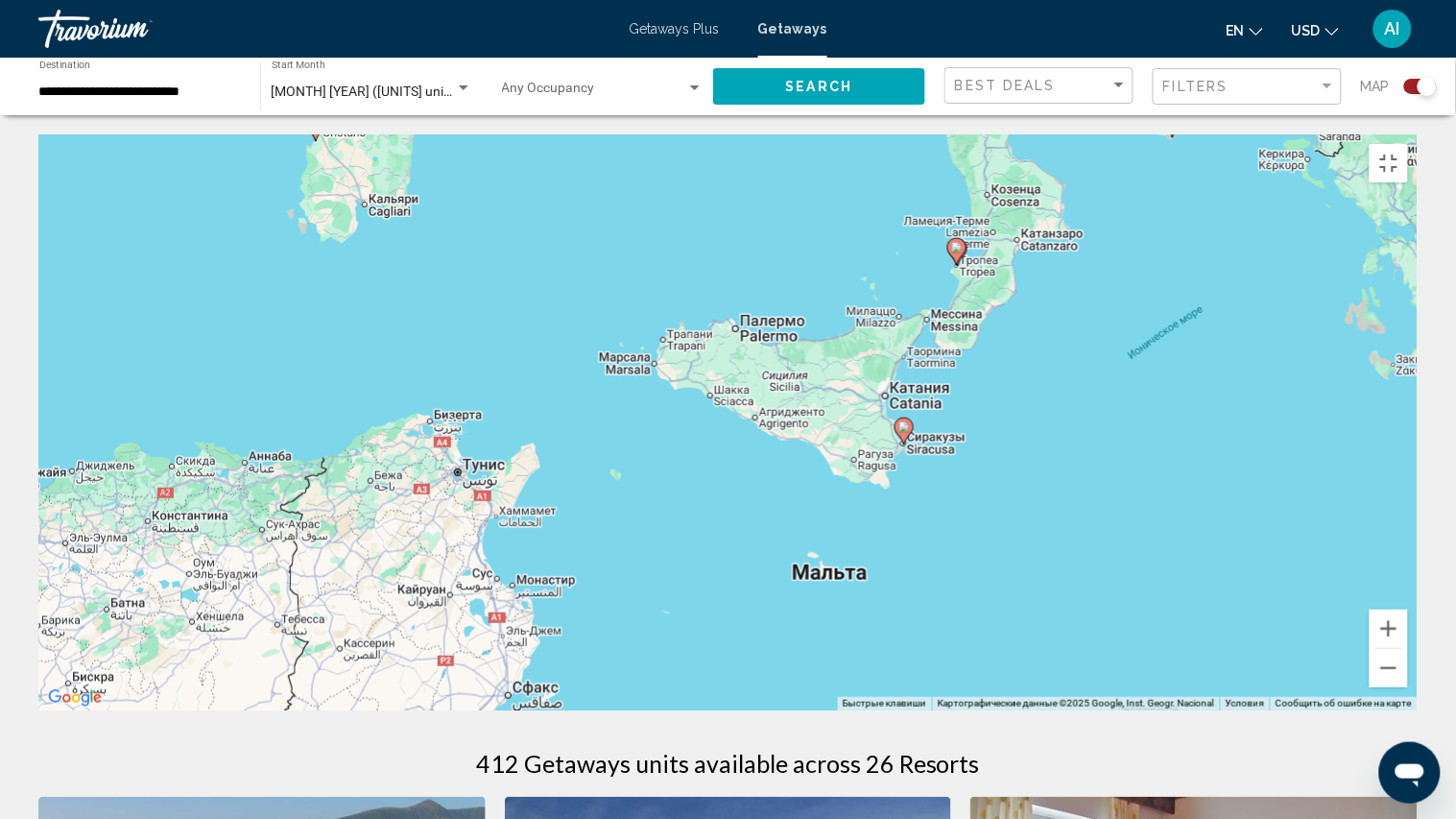 drag, startPoint x: 655, startPoint y: 442, endPoint x: 596, endPoint y: 657, distance: 222.94842 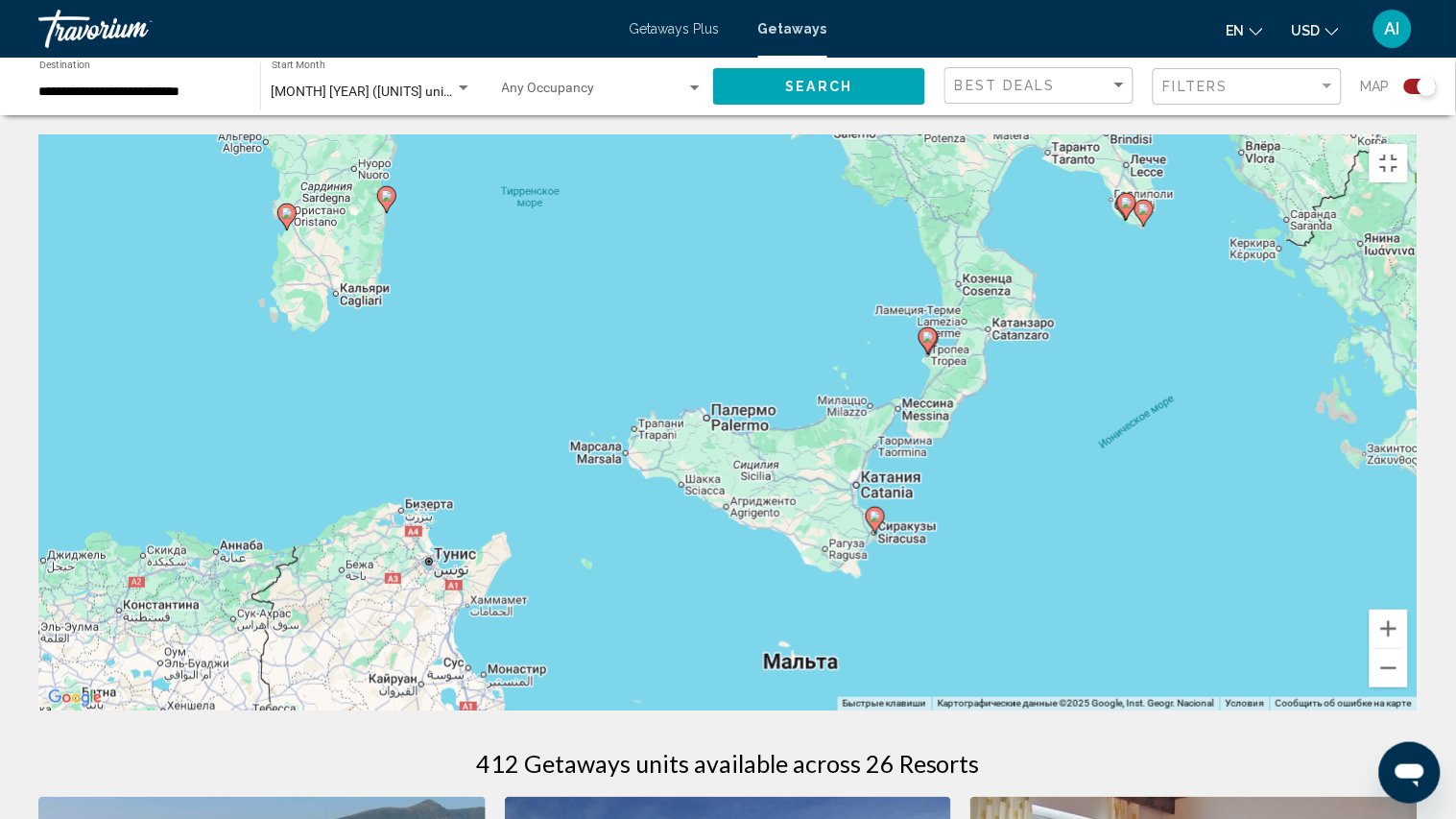 drag, startPoint x: 705, startPoint y: 349, endPoint x: 677, endPoint y: 442, distance: 97.12363 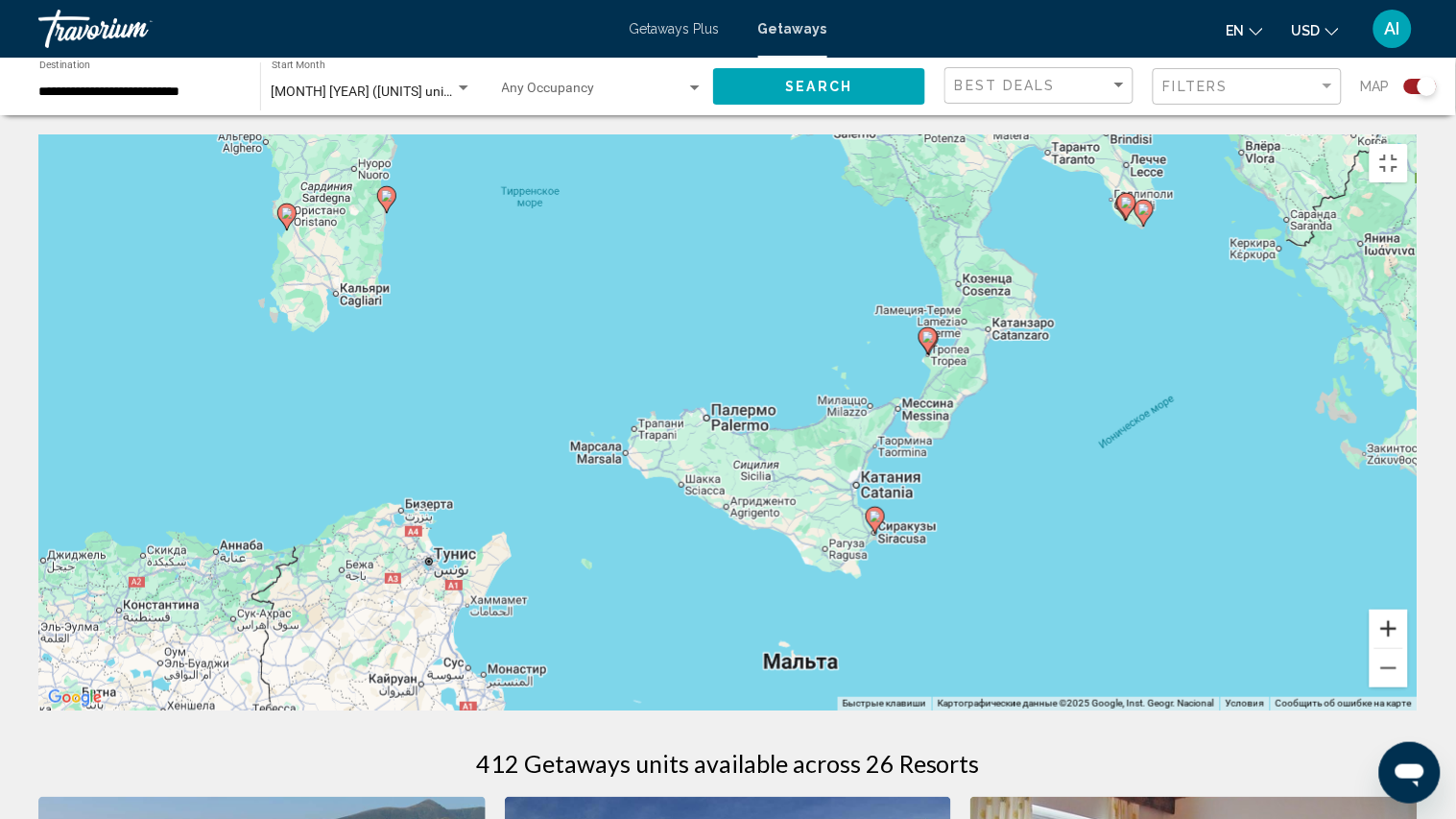 click at bounding box center [1389, 629] 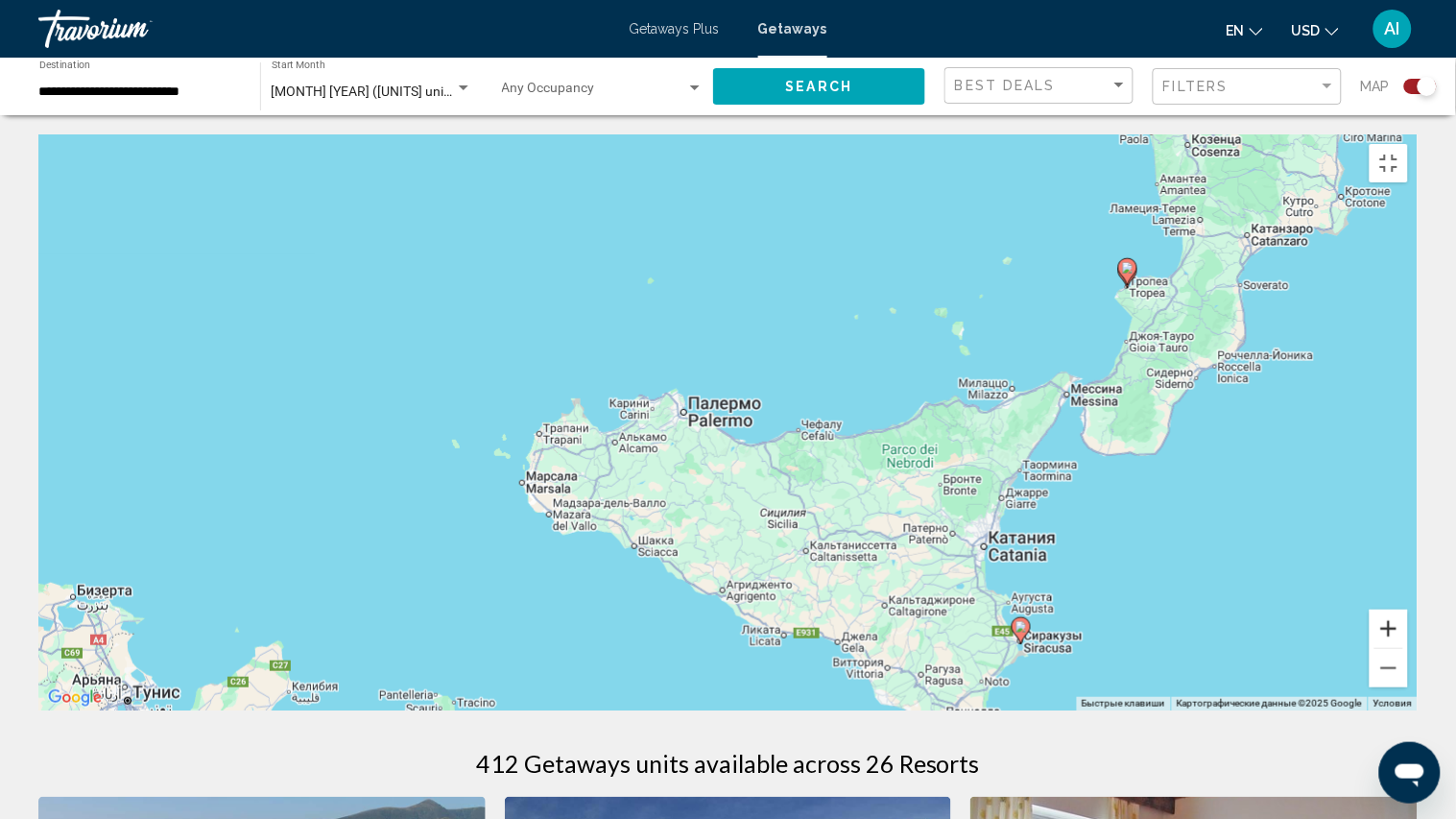 click at bounding box center [1389, 629] 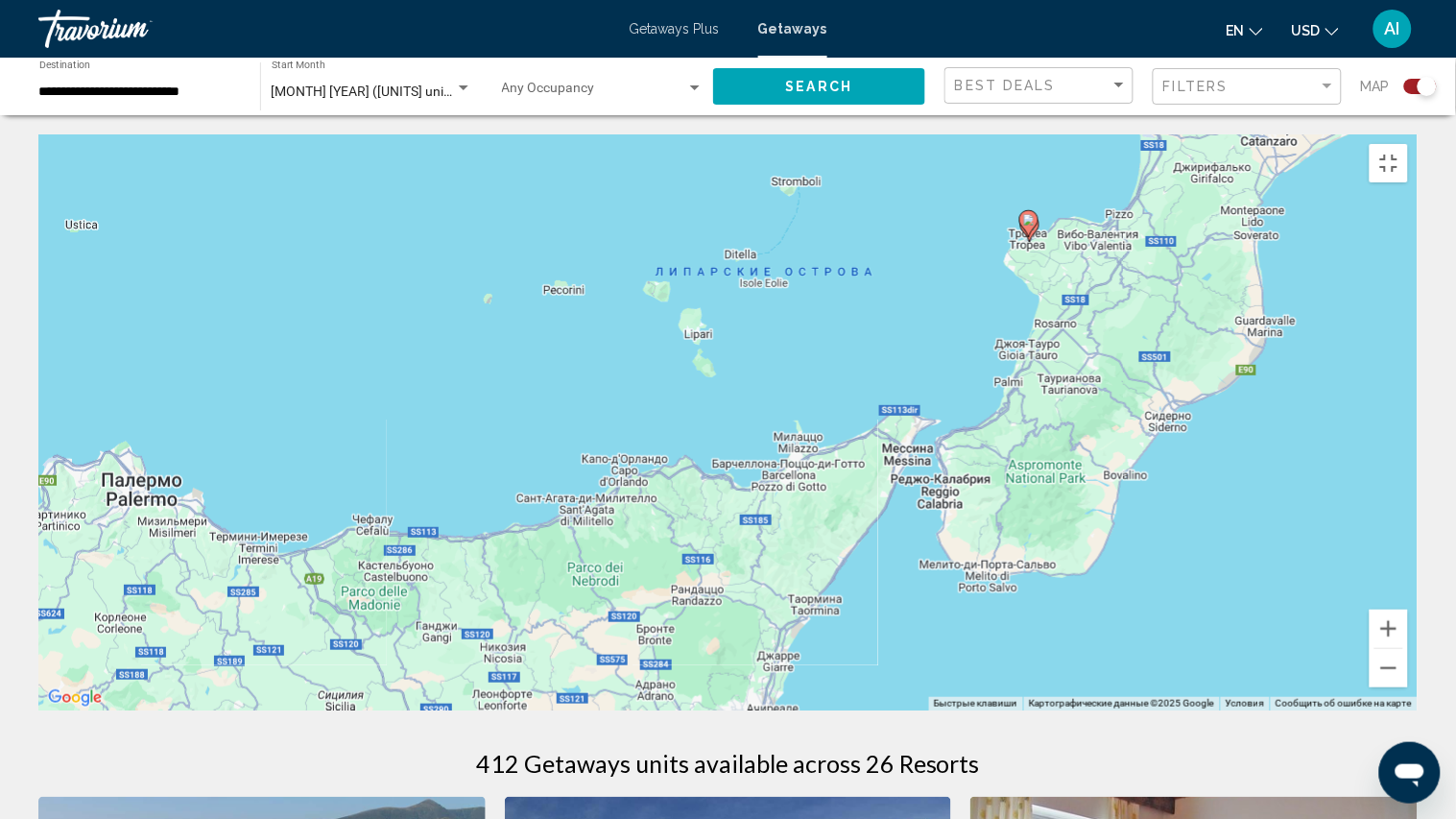 drag, startPoint x: 1290, startPoint y: 612, endPoint x: 697, endPoint y: 708, distance: 600.7204 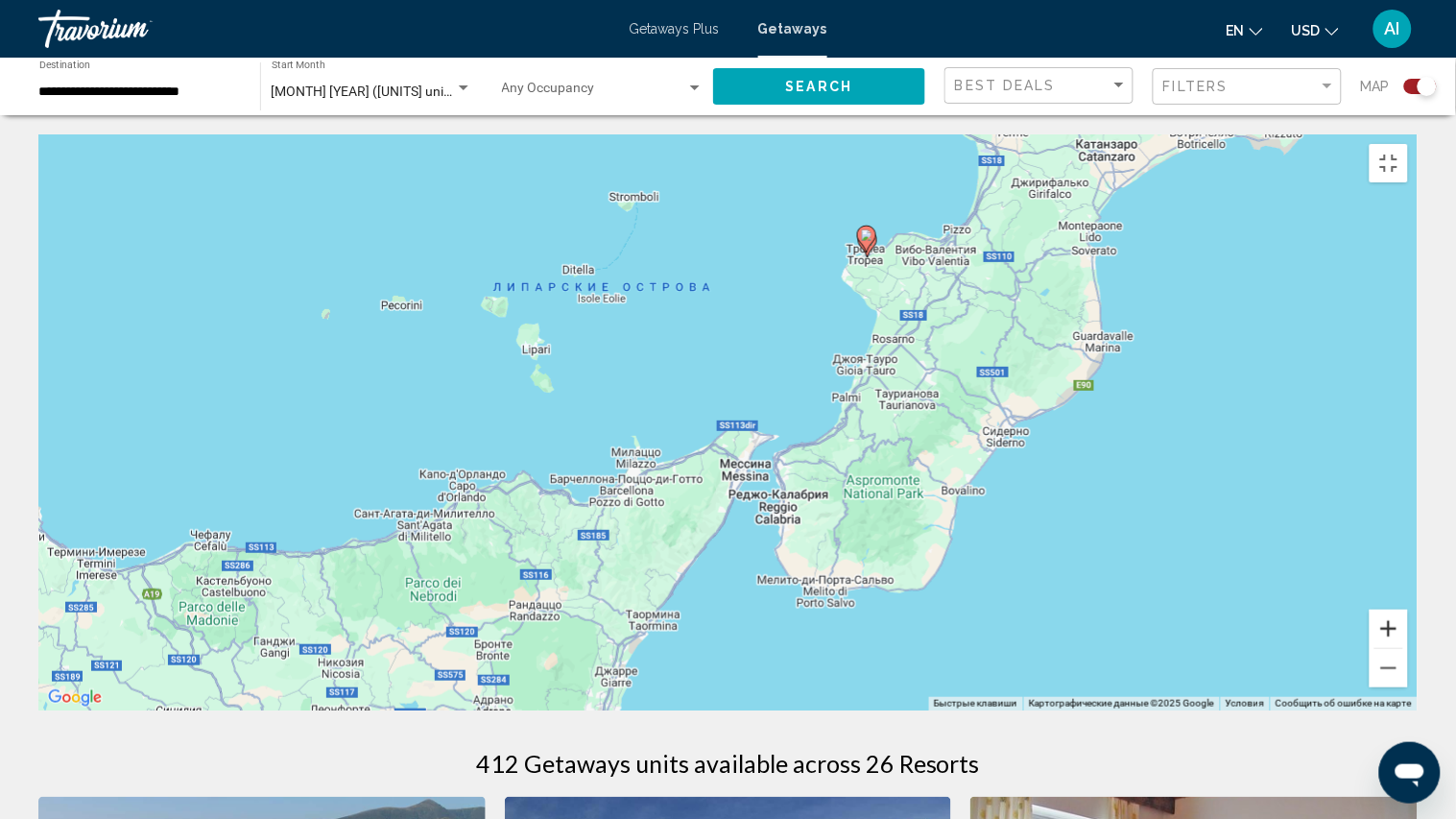 click at bounding box center (1389, 629) 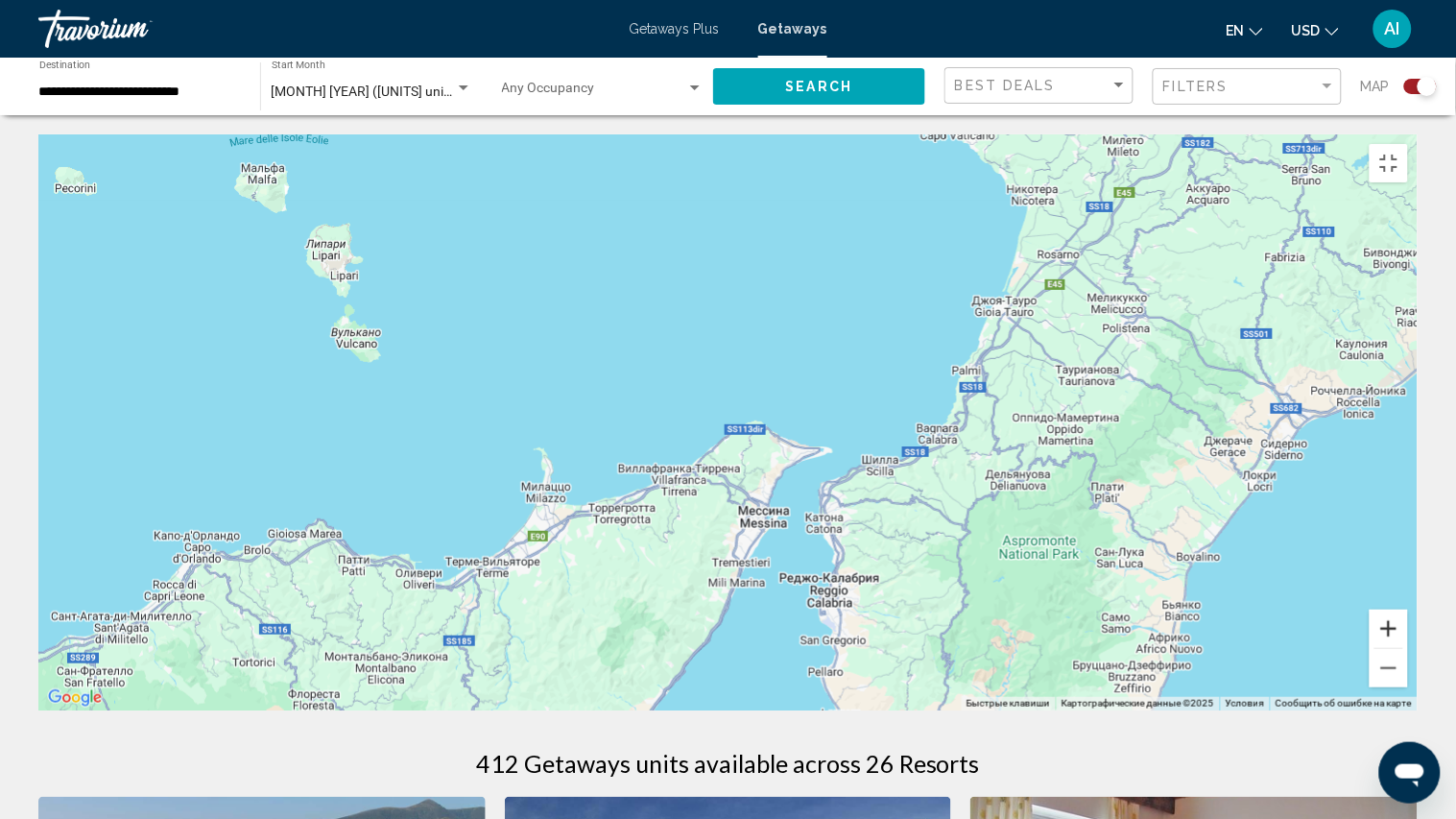 click at bounding box center (1389, 629) 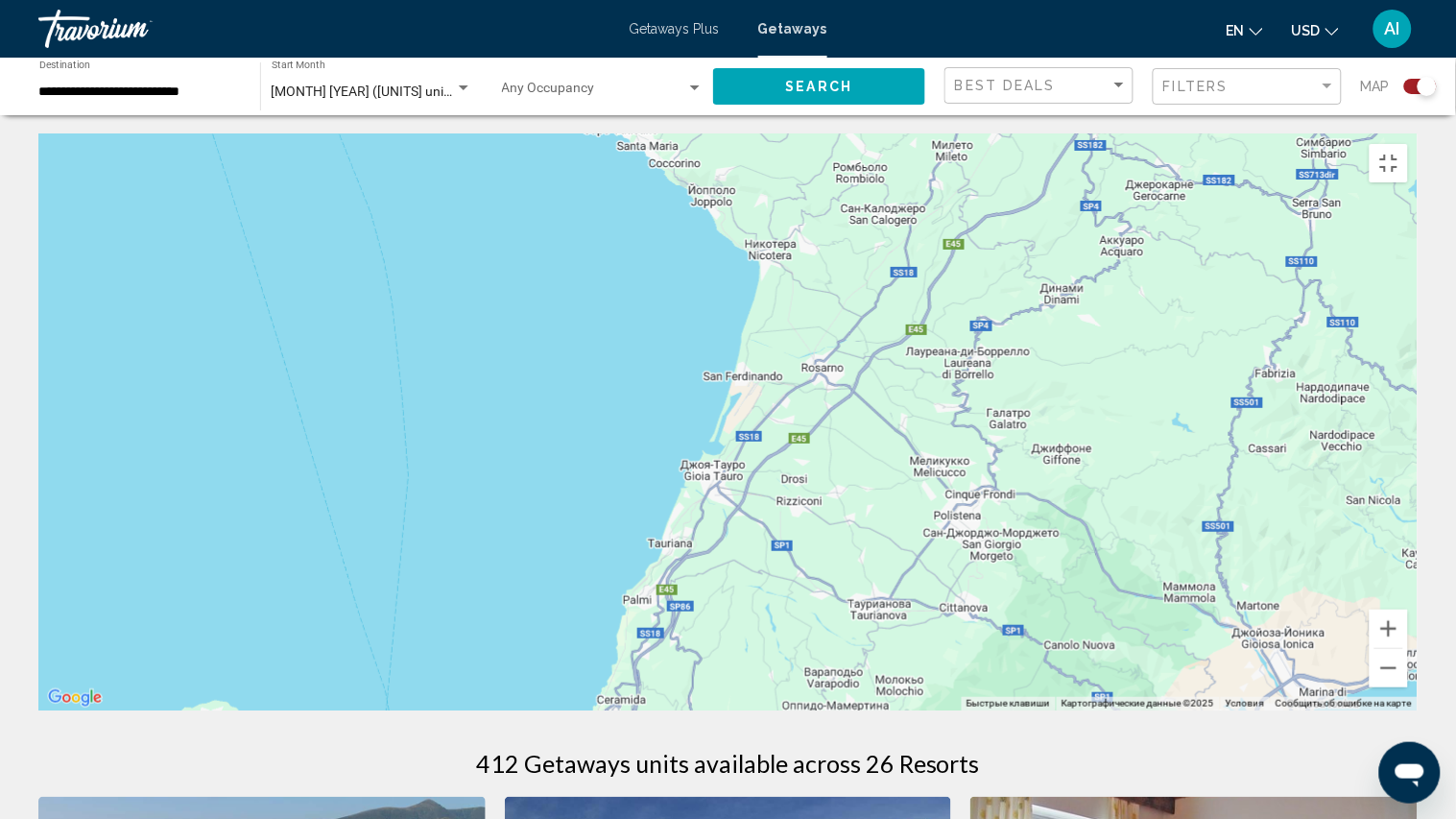 drag, startPoint x: 1212, startPoint y: 517, endPoint x: 637, endPoint y: 798, distance: 639.9891 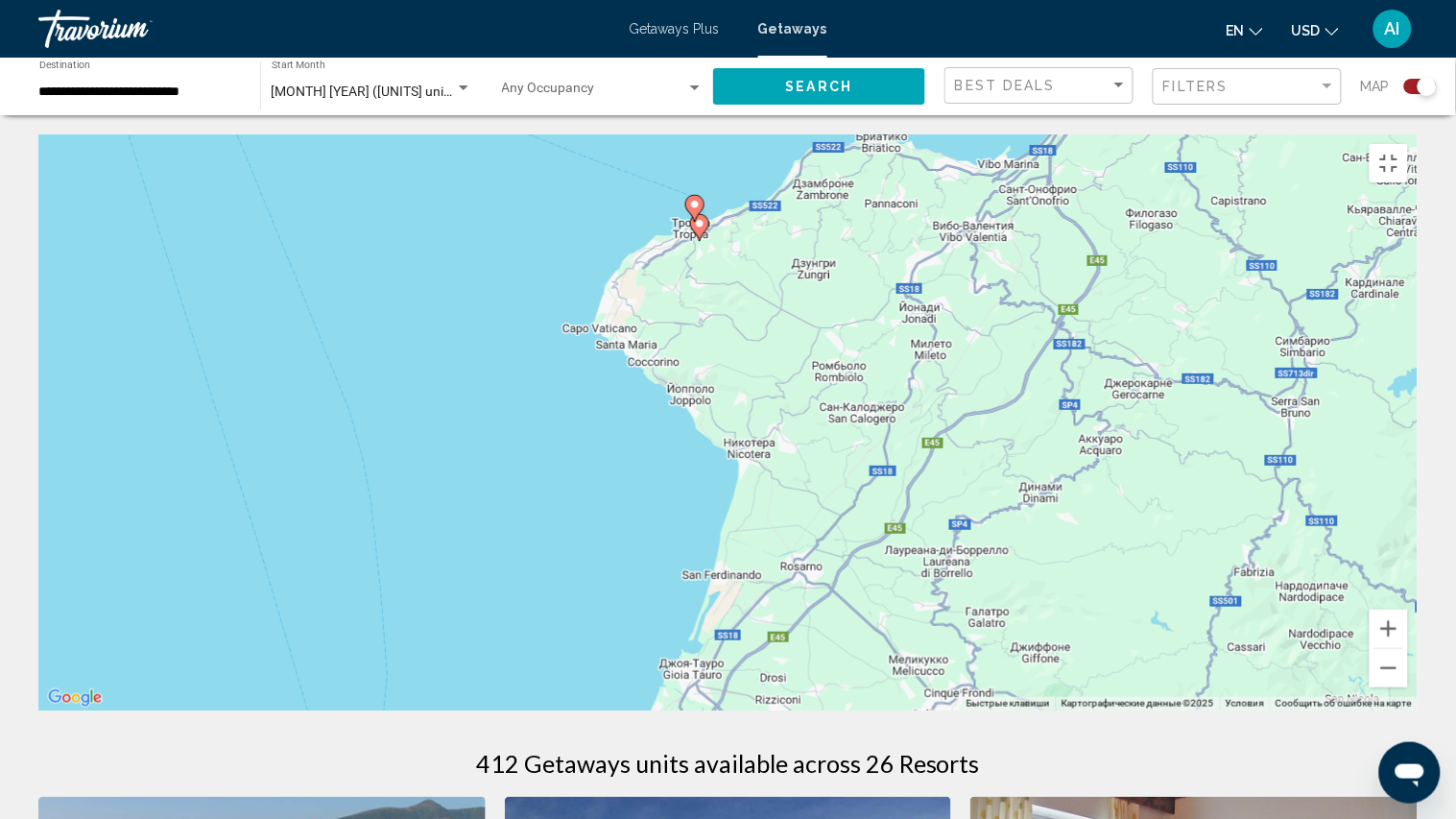 drag, startPoint x: 795, startPoint y: 341, endPoint x: 774, endPoint y: 549, distance: 209.05741 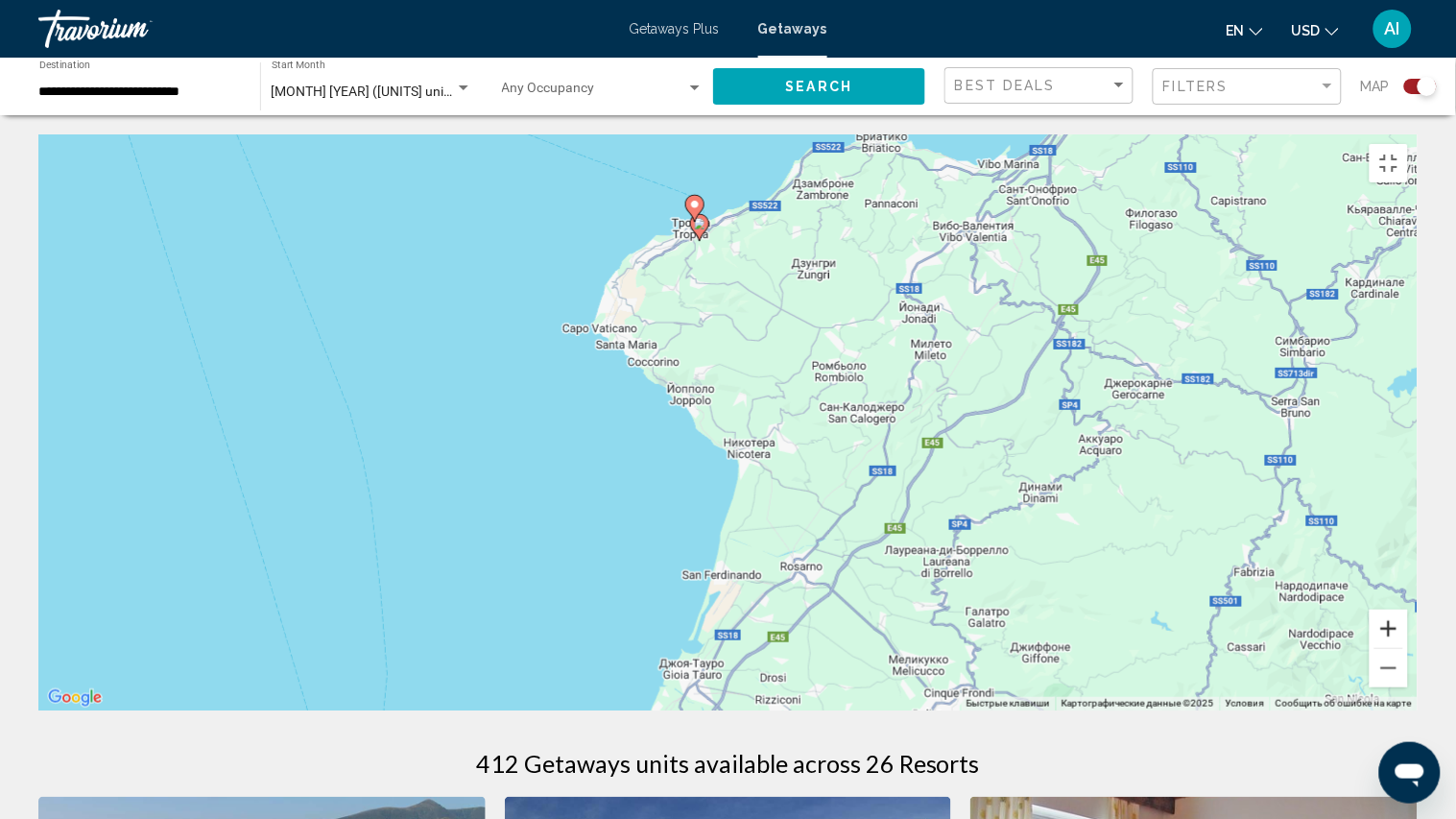 click at bounding box center (1389, 629) 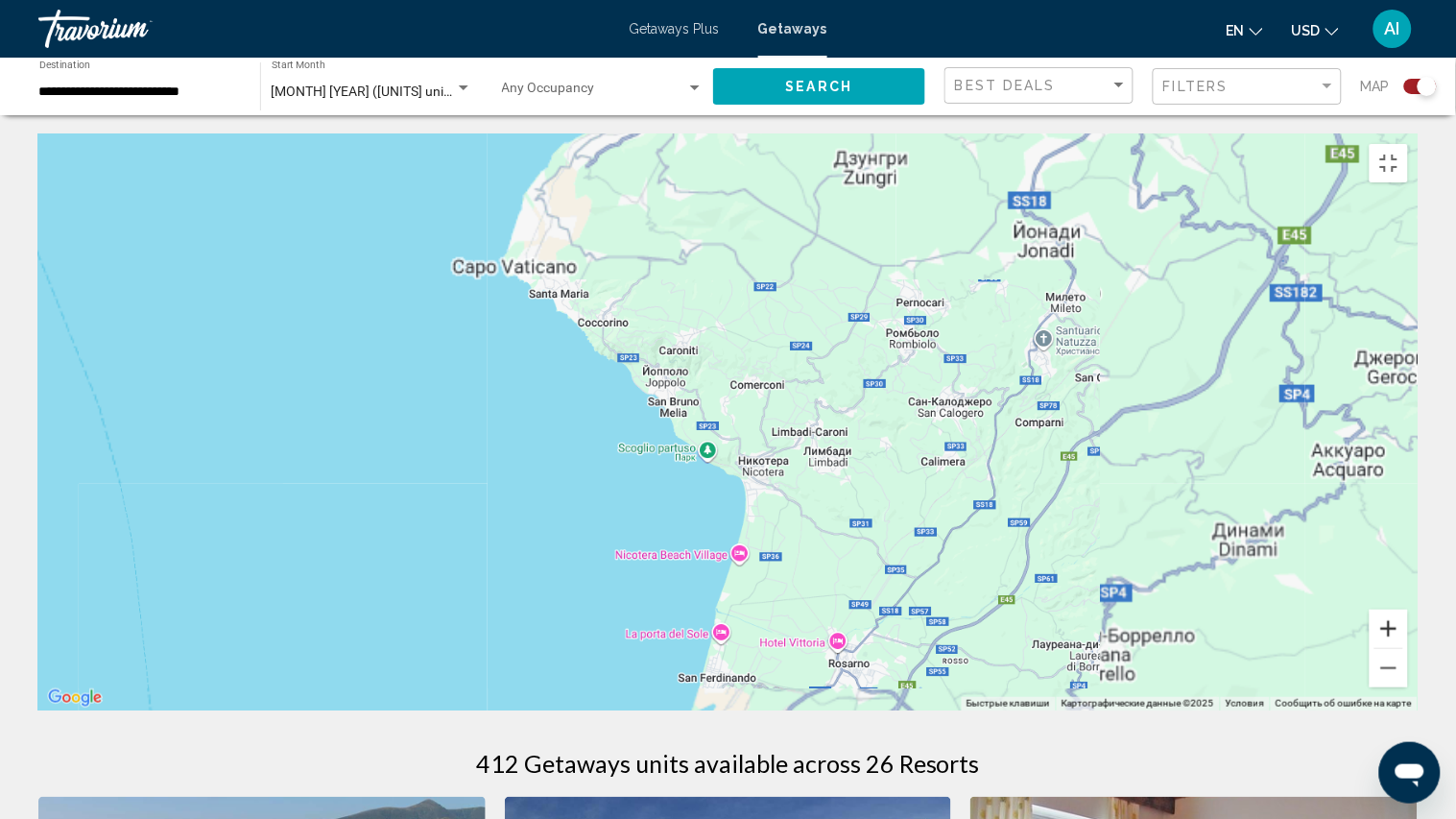 click at bounding box center (1389, 629) 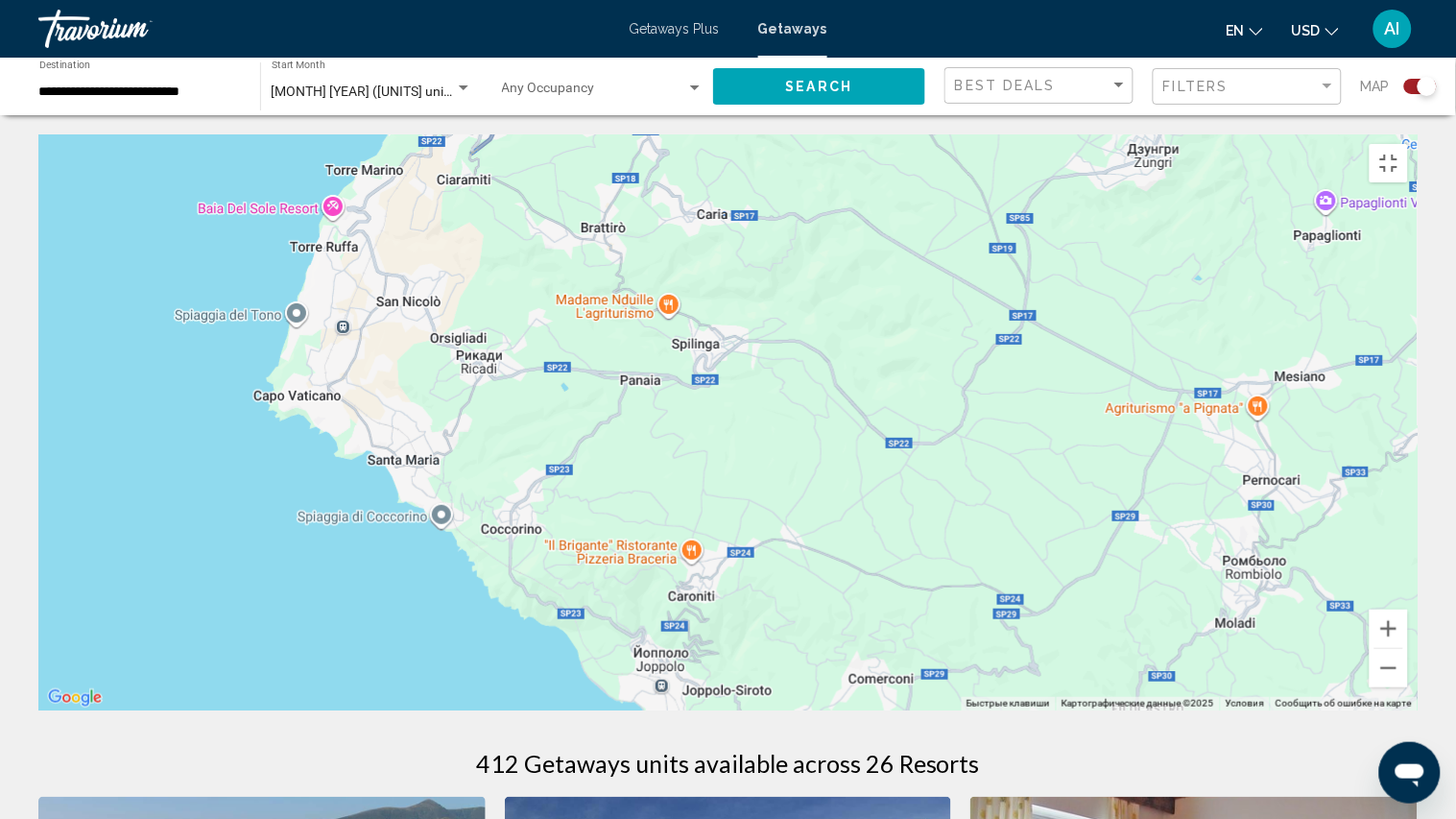 drag, startPoint x: 862, startPoint y: 269, endPoint x: 945, endPoint y: 619, distance: 359.70683 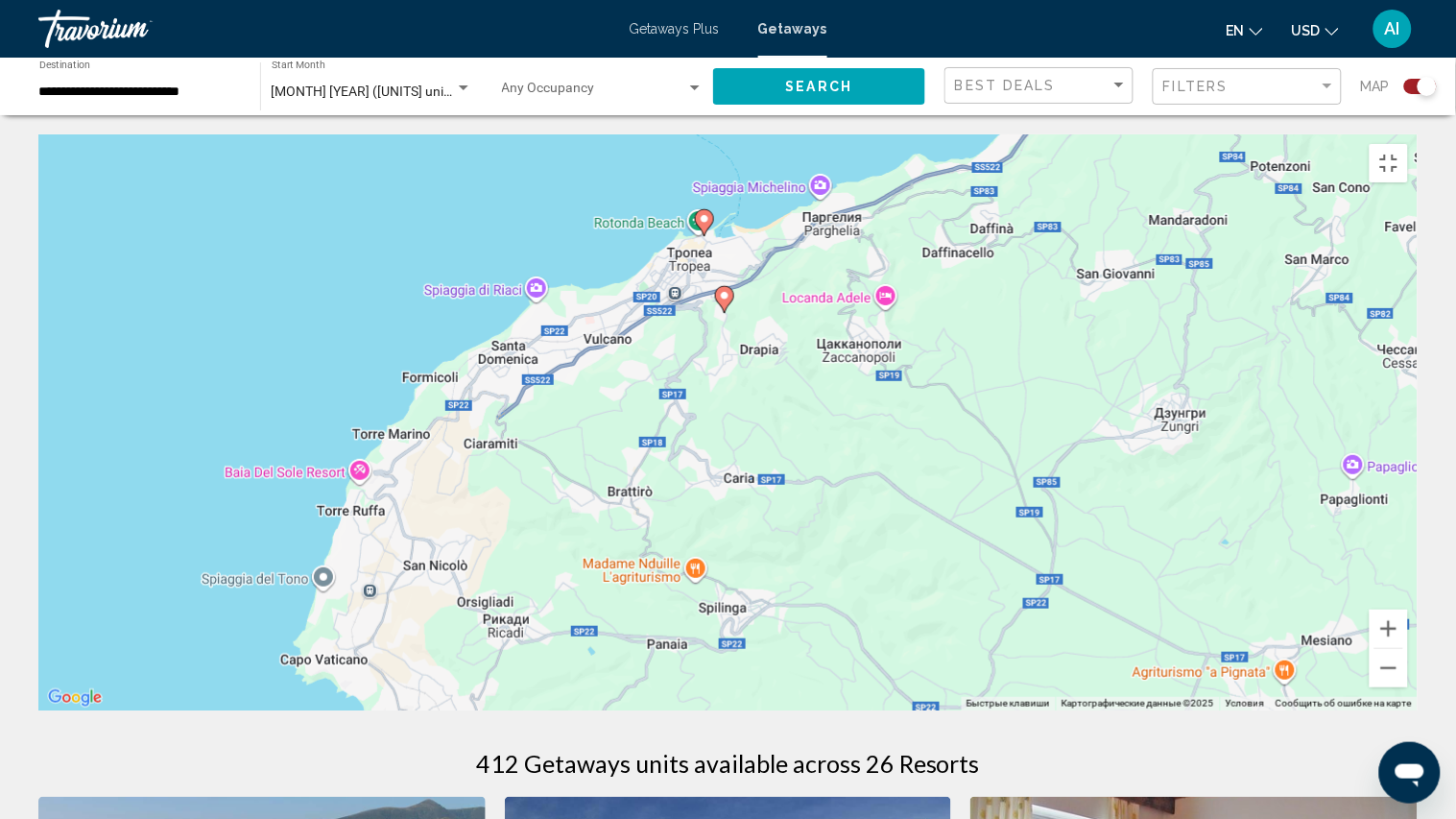 drag, startPoint x: 857, startPoint y: 314, endPoint x: 884, endPoint y: 588, distance: 275.32708 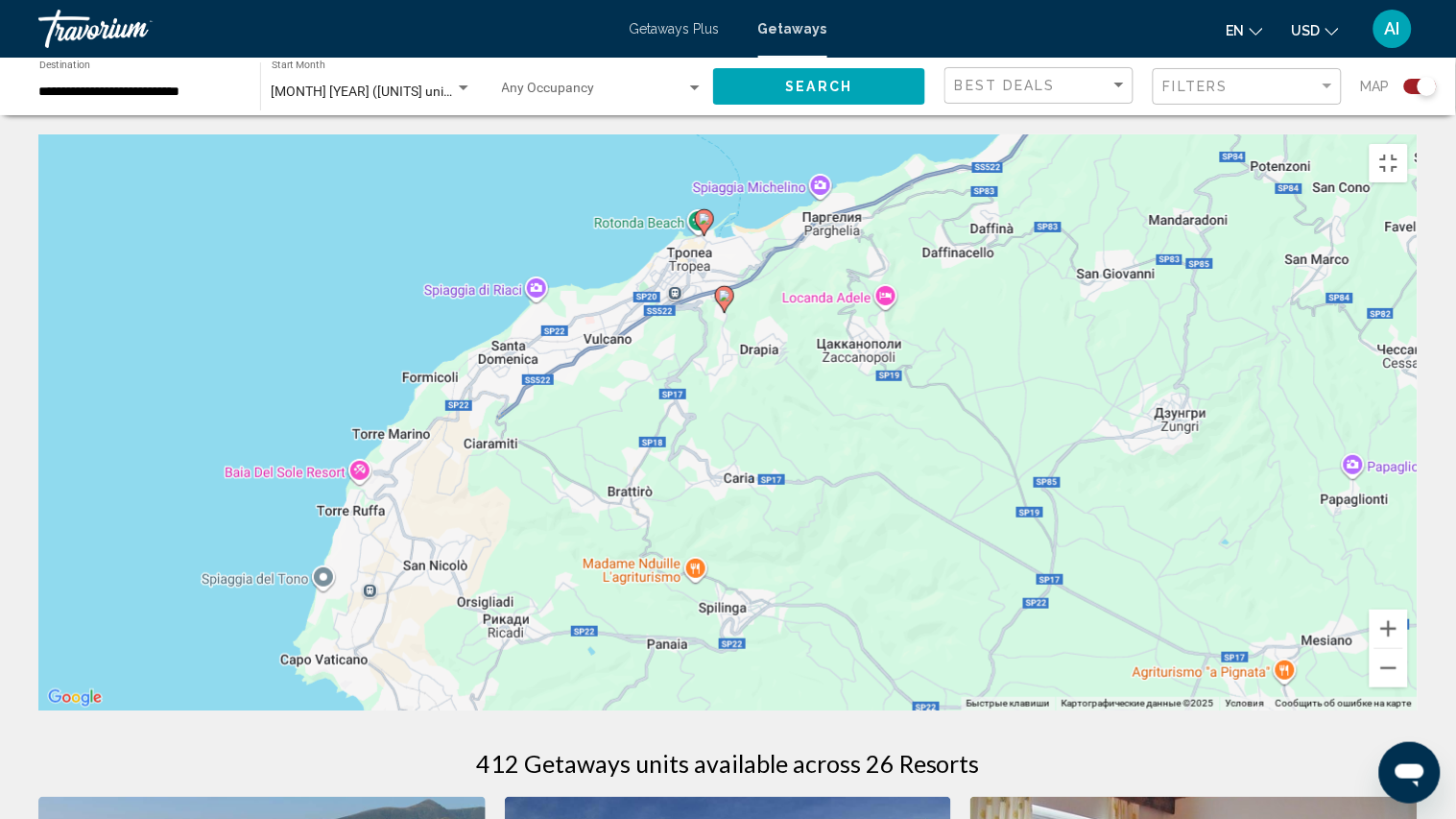 click on "Для навигации используйте клавиши со стрелками. Чтобы активировать перетаскивание с помощью клавиатуры, нажмите Alt + Ввод. После этого перемещайте маркер, используя клавиши со стрелками. Чтобы завершить перетаскивание, нажмите клавишу Ввод. Чтобы отменить действие, нажмите клавишу Esc." at bounding box center [728, 422] 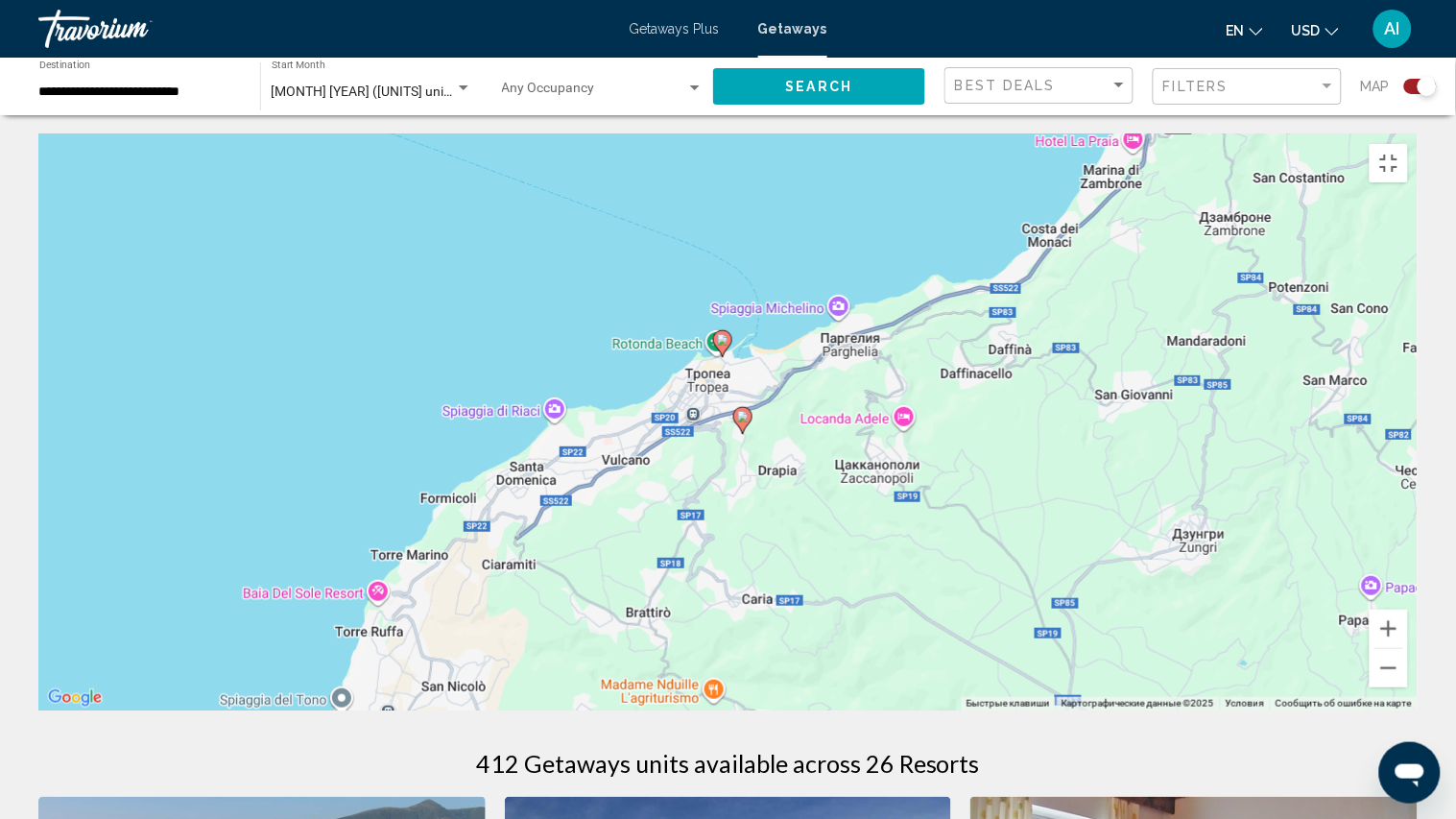 drag, startPoint x: 829, startPoint y: 284, endPoint x: 847, endPoint y: 411, distance: 128.26925 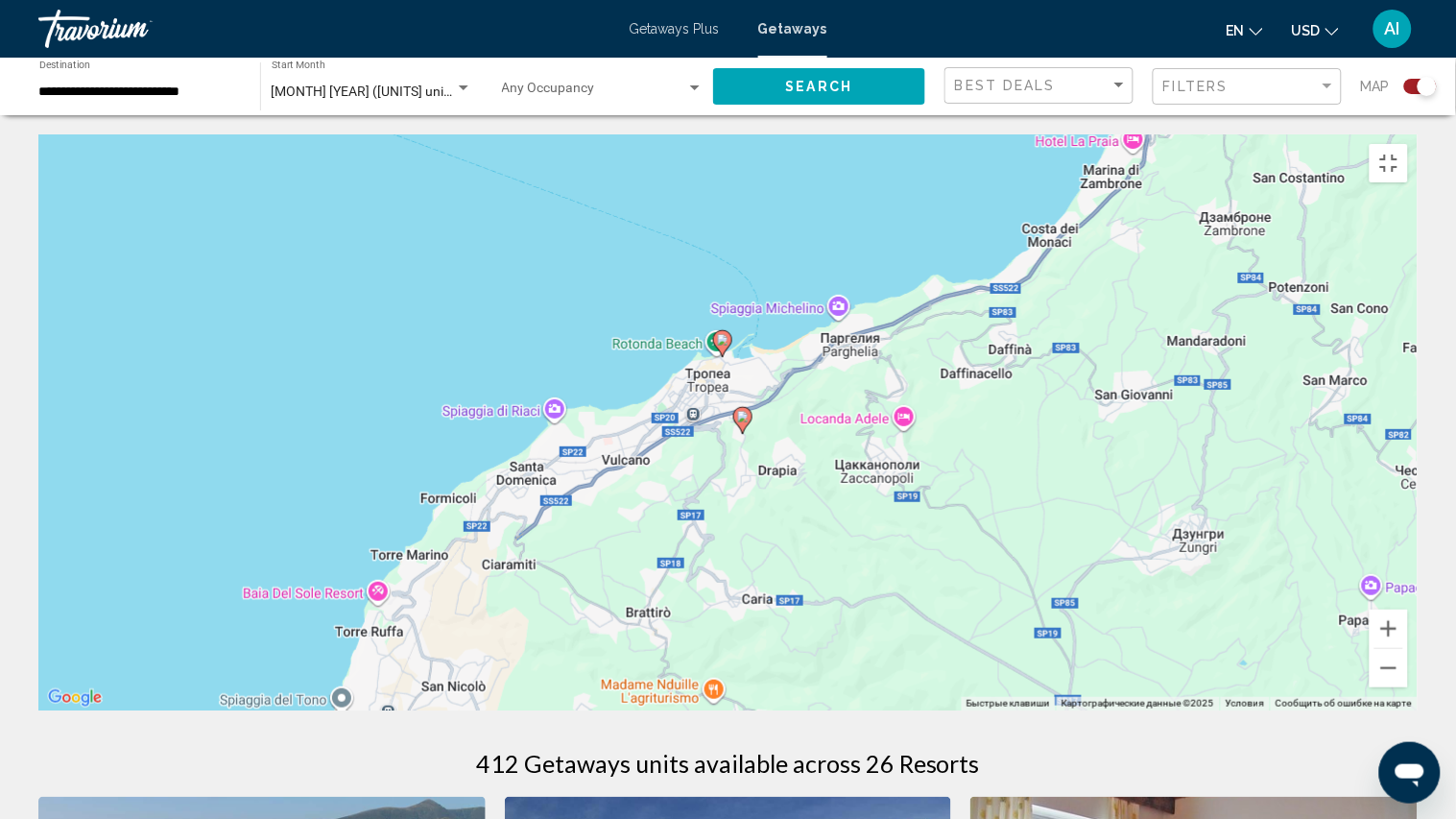 click at bounding box center [743, 417] 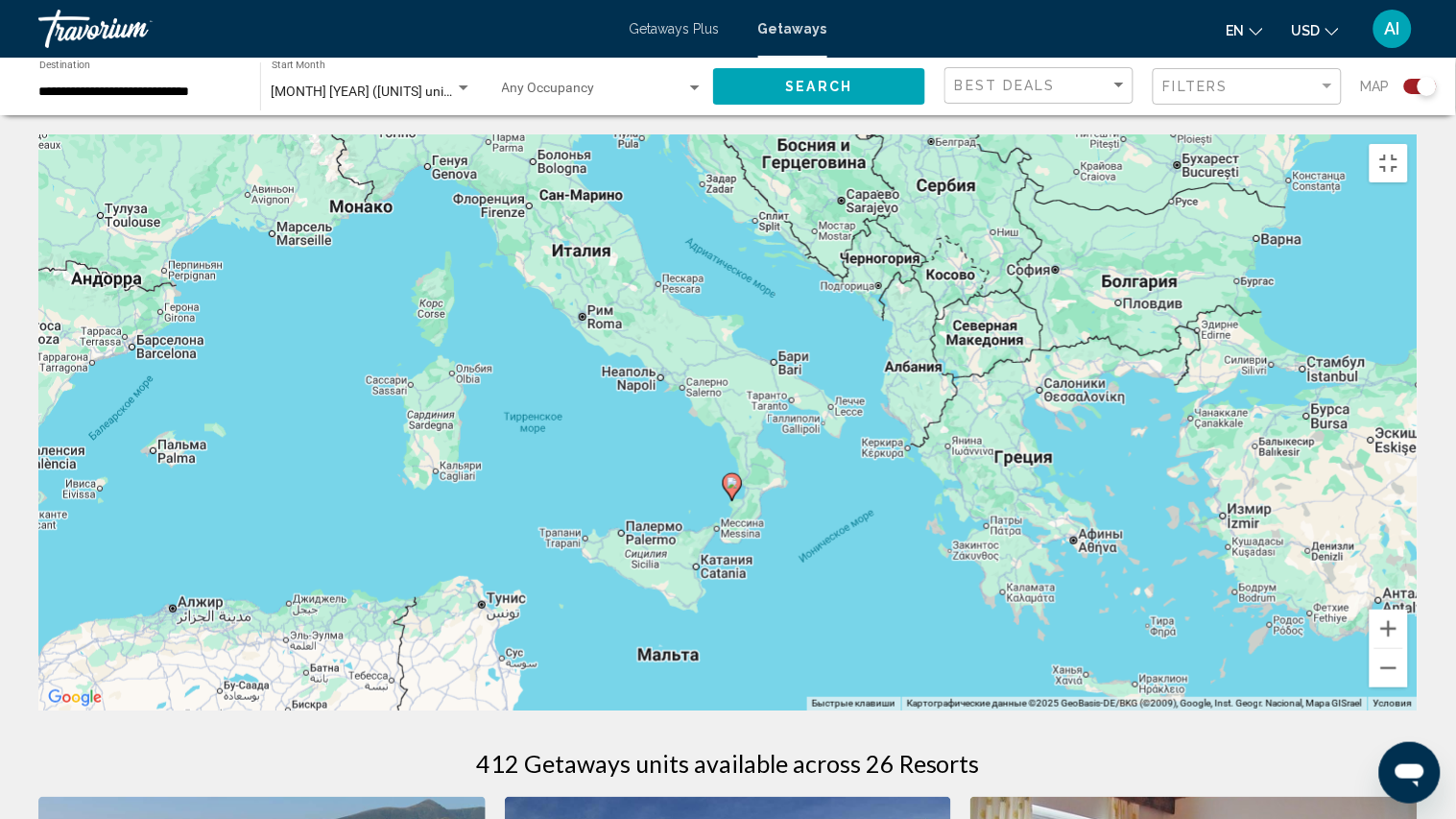 click at bounding box center (732, 484) 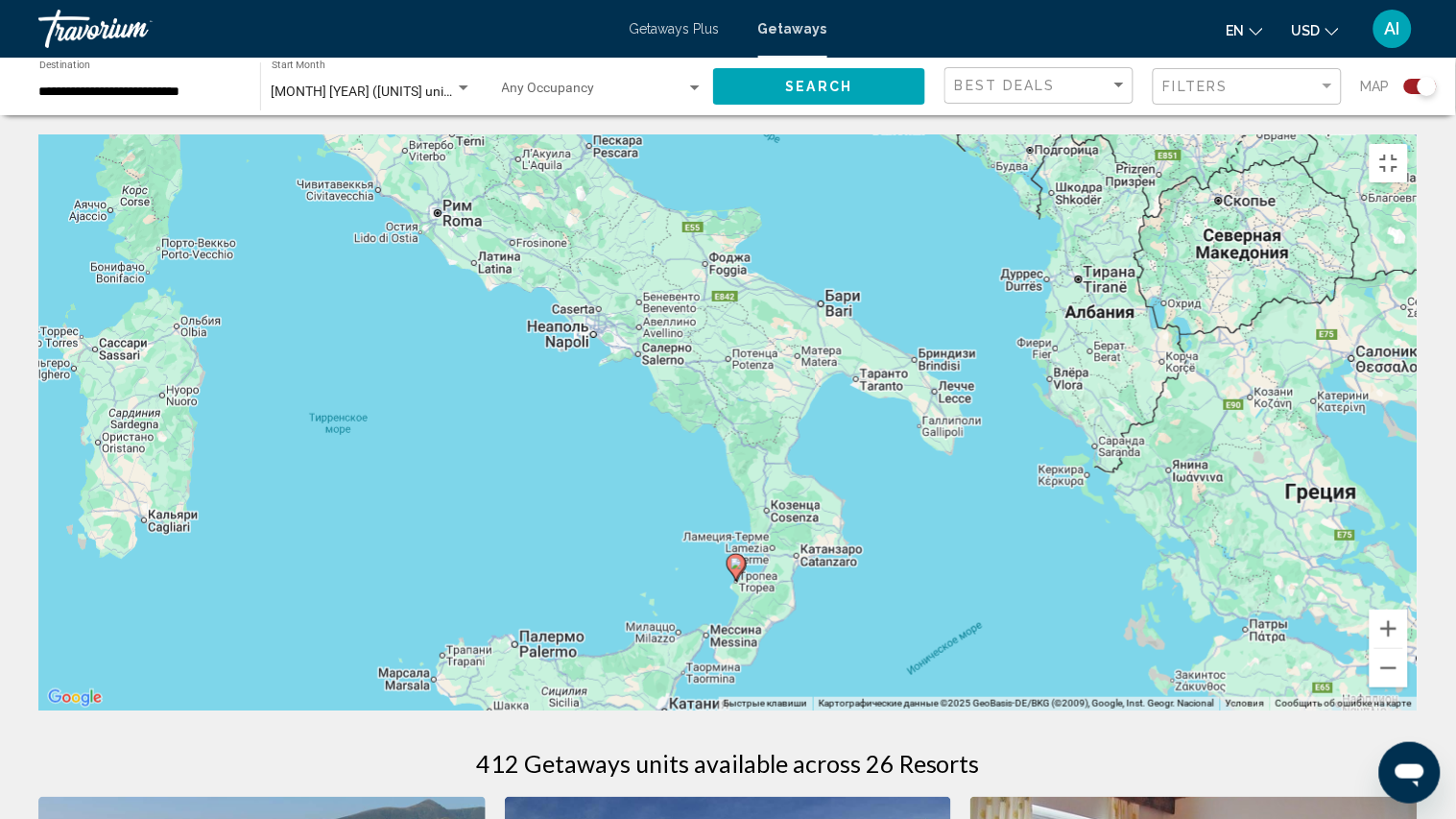 click on "Для навигации используйте клавиши со стрелками. Чтобы активировать перетаскивание с помощью клавиатуры, нажмите Alt + Ввод. После этого перемещайте маркер, используя клавиши со стрелками. Чтобы завершить перетаскивание, нажмите клавишу Ввод. Чтобы отменить действие, нажмите клавишу Esc." at bounding box center (728, 422) 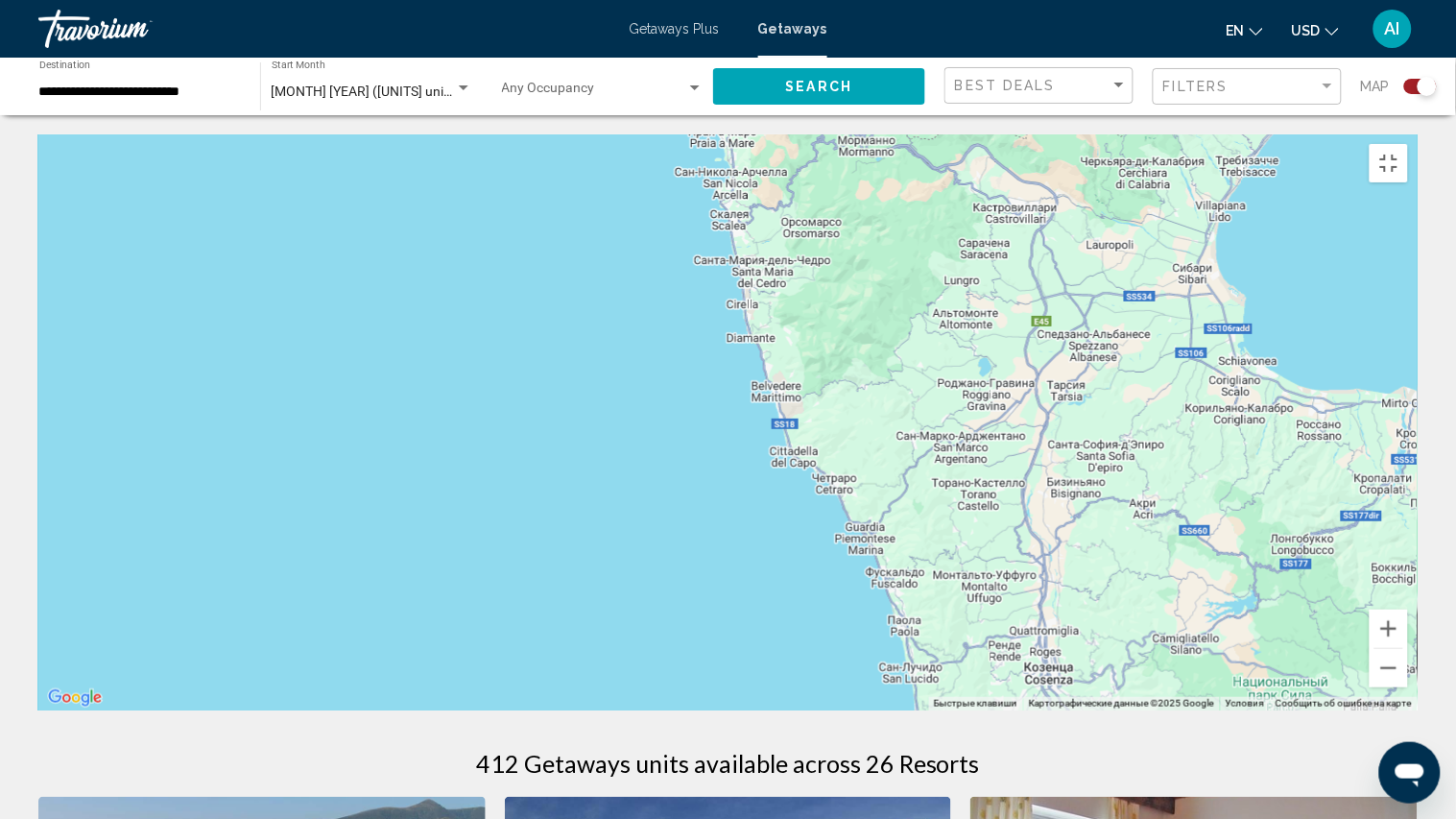 drag, startPoint x: 733, startPoint y: 555, endPoint x: 752, endPoint y: 92, distance: 463.38968 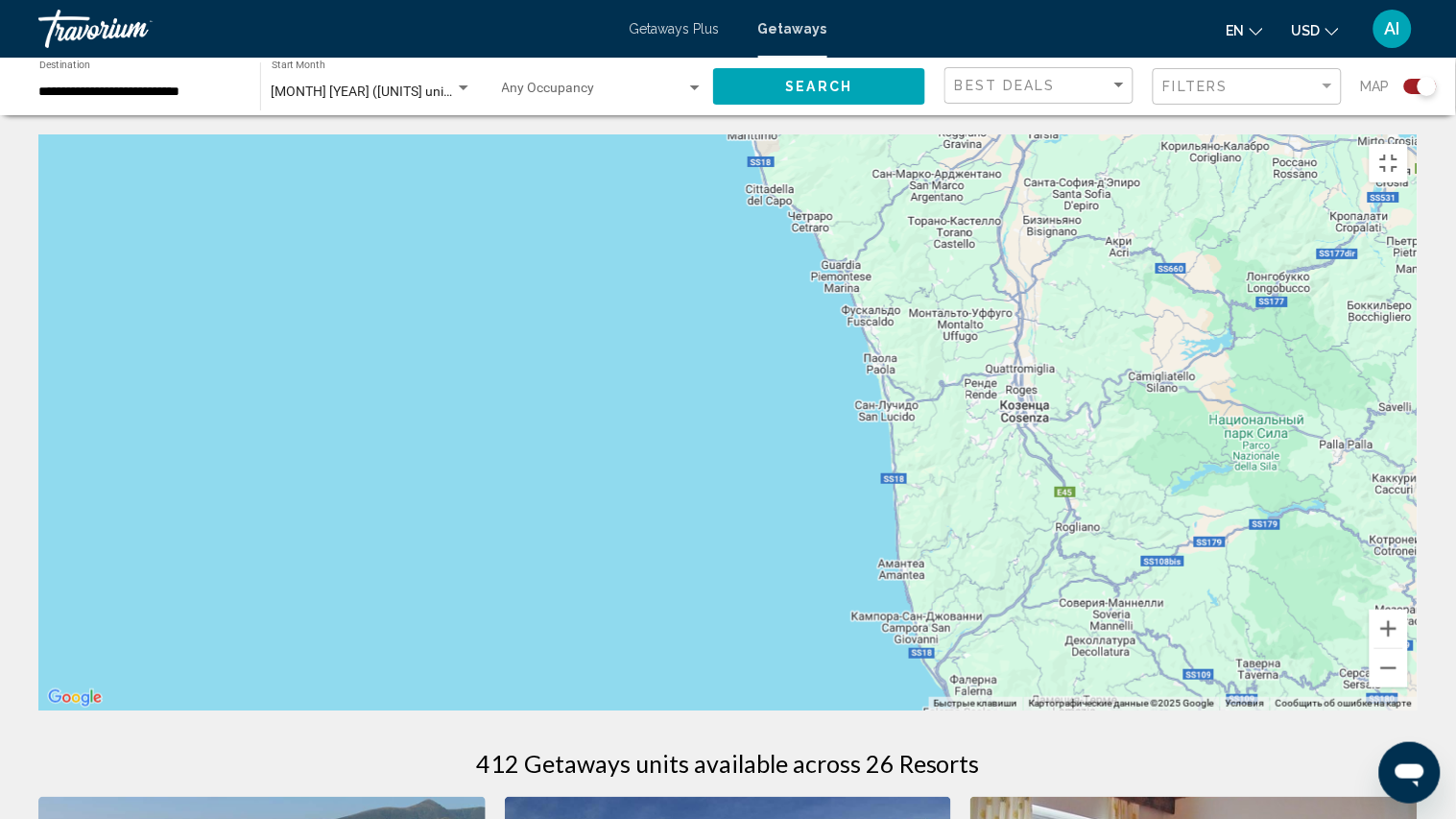 drag, startPoint x: 745, startPoint y: 373, endPoint x: 721, endPoint y: 106, distance: 268.07648 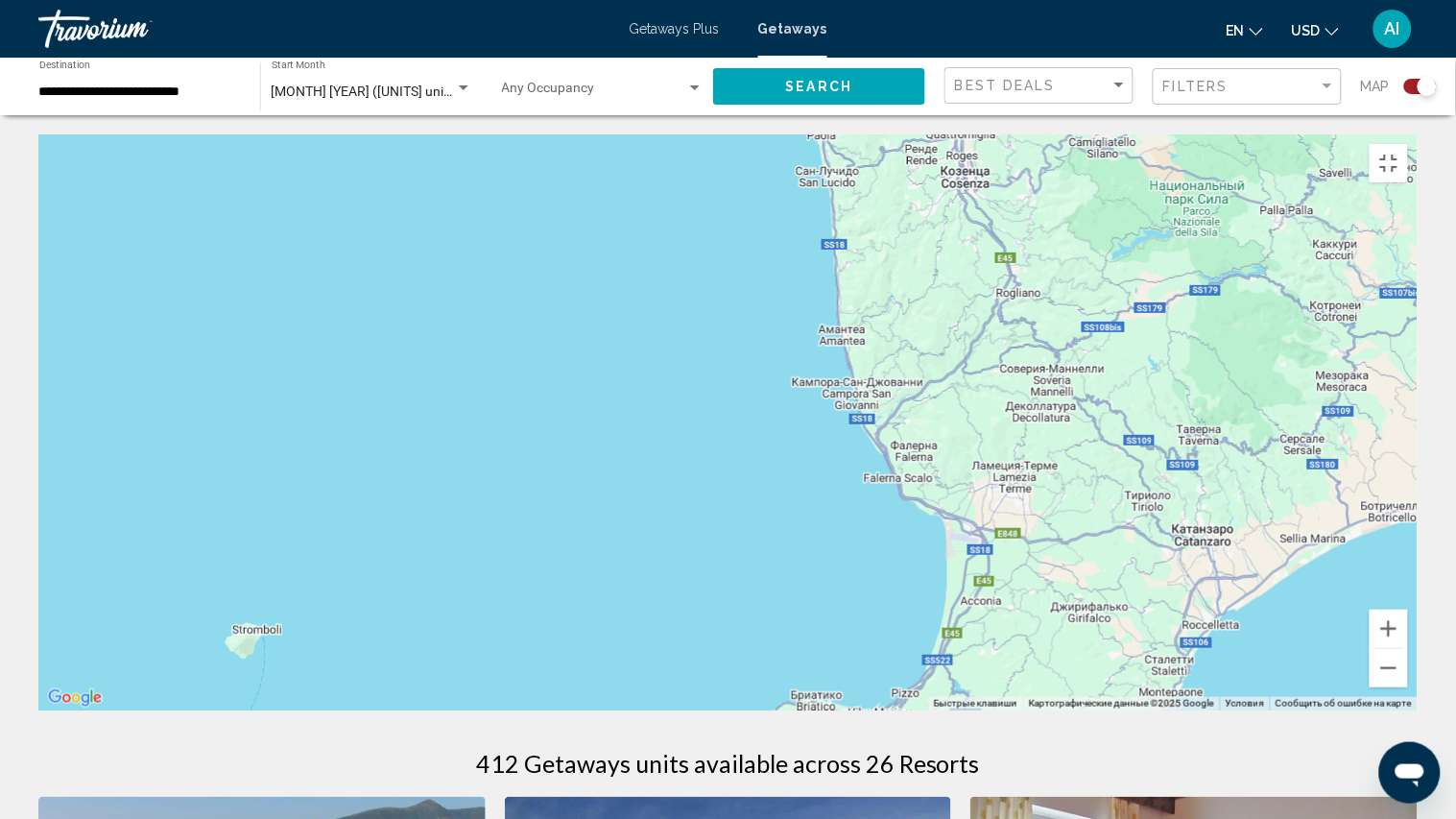 drag, startPoint x: 755, startPoint y: 353, endPoint x: 695, endPoint y: 117, distance: 243.5077 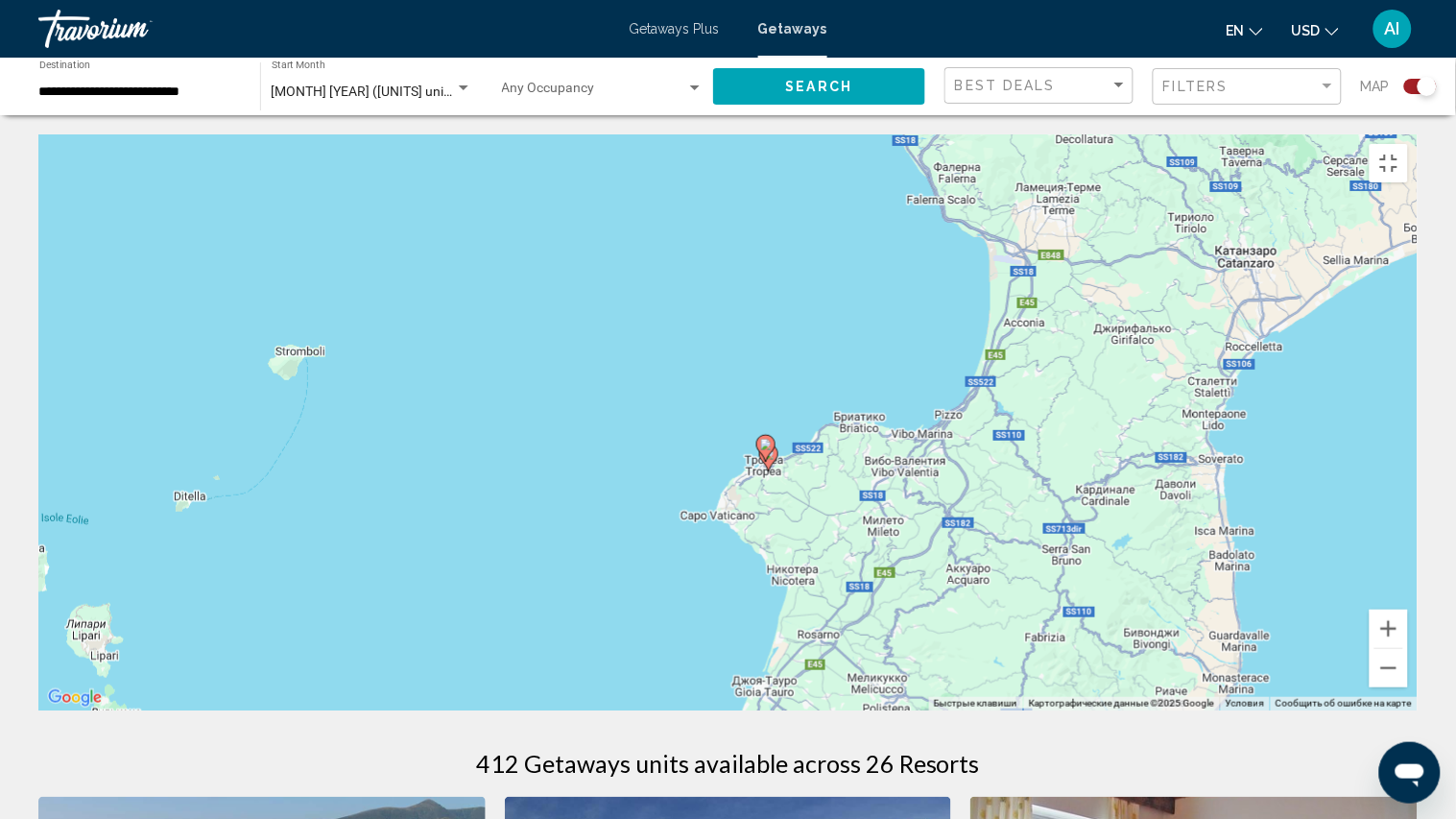 drag, startPoint x: 716, startPoint y: 341, endPoint x: 759, endPoint y: 60, distance: 284.271 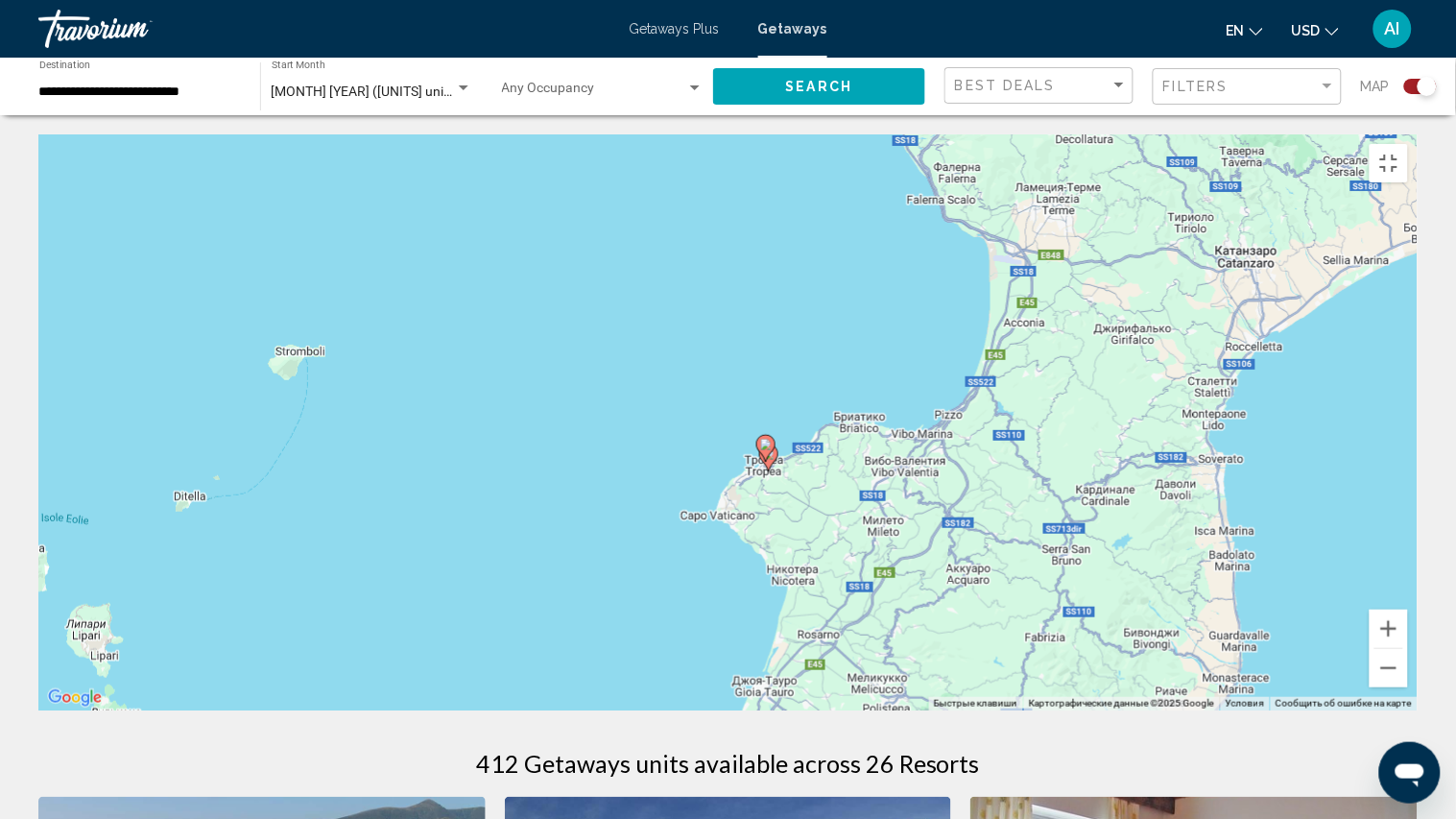 click at bounding box center [769, 454] 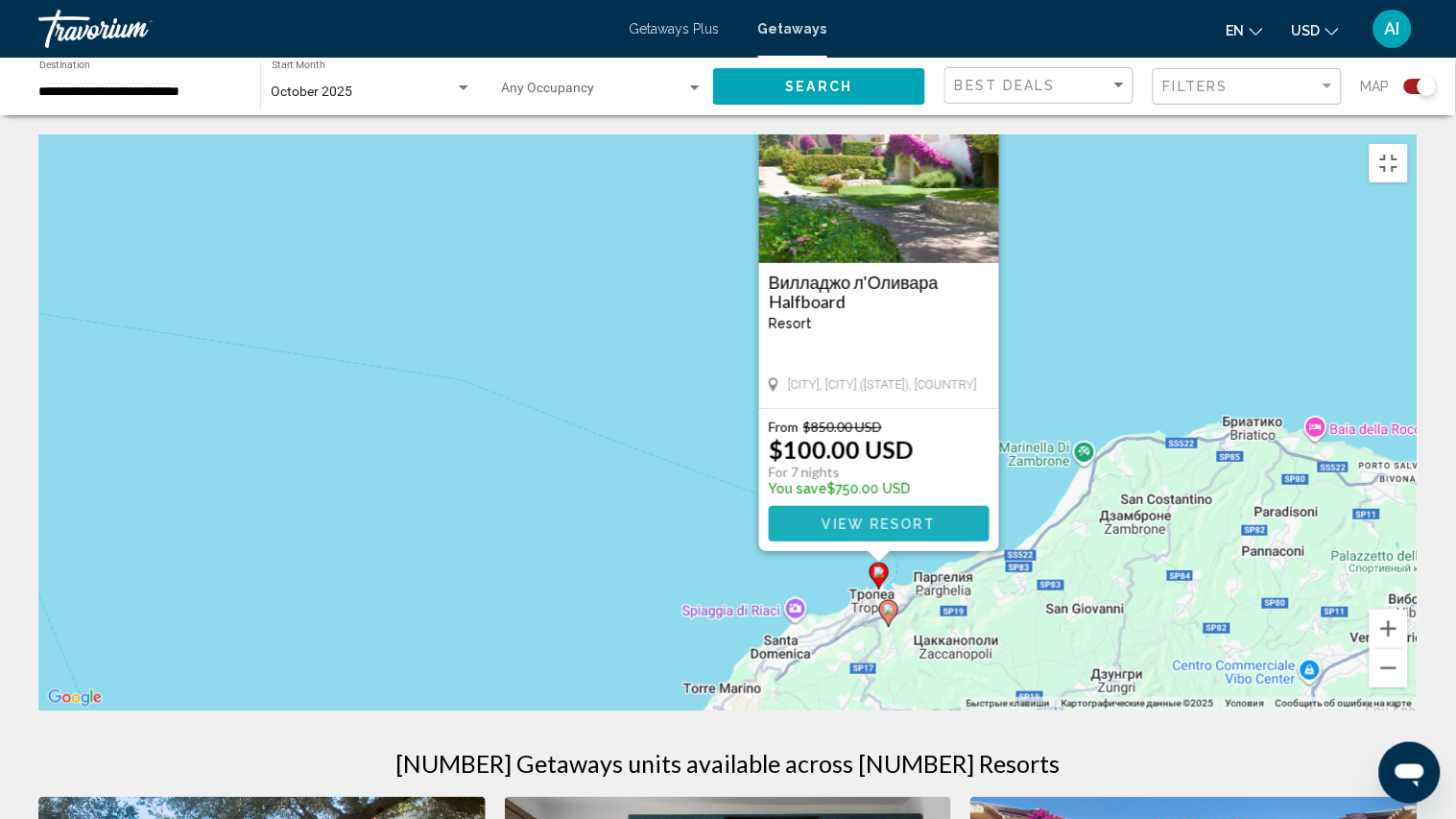 click on "View Resort" at bounding box center (878, 524) 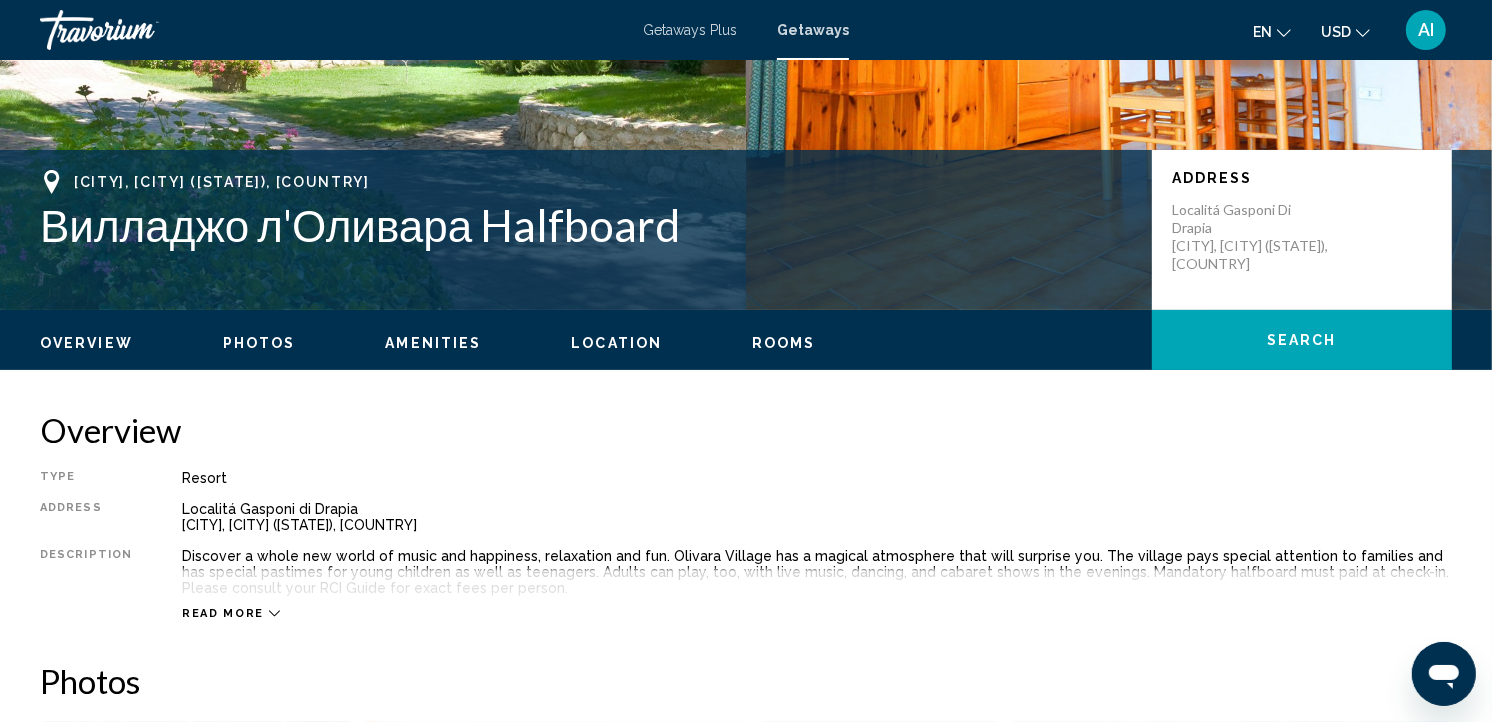 scroll, scrollTop: 423, scrollLeft: 0, axis: vertical 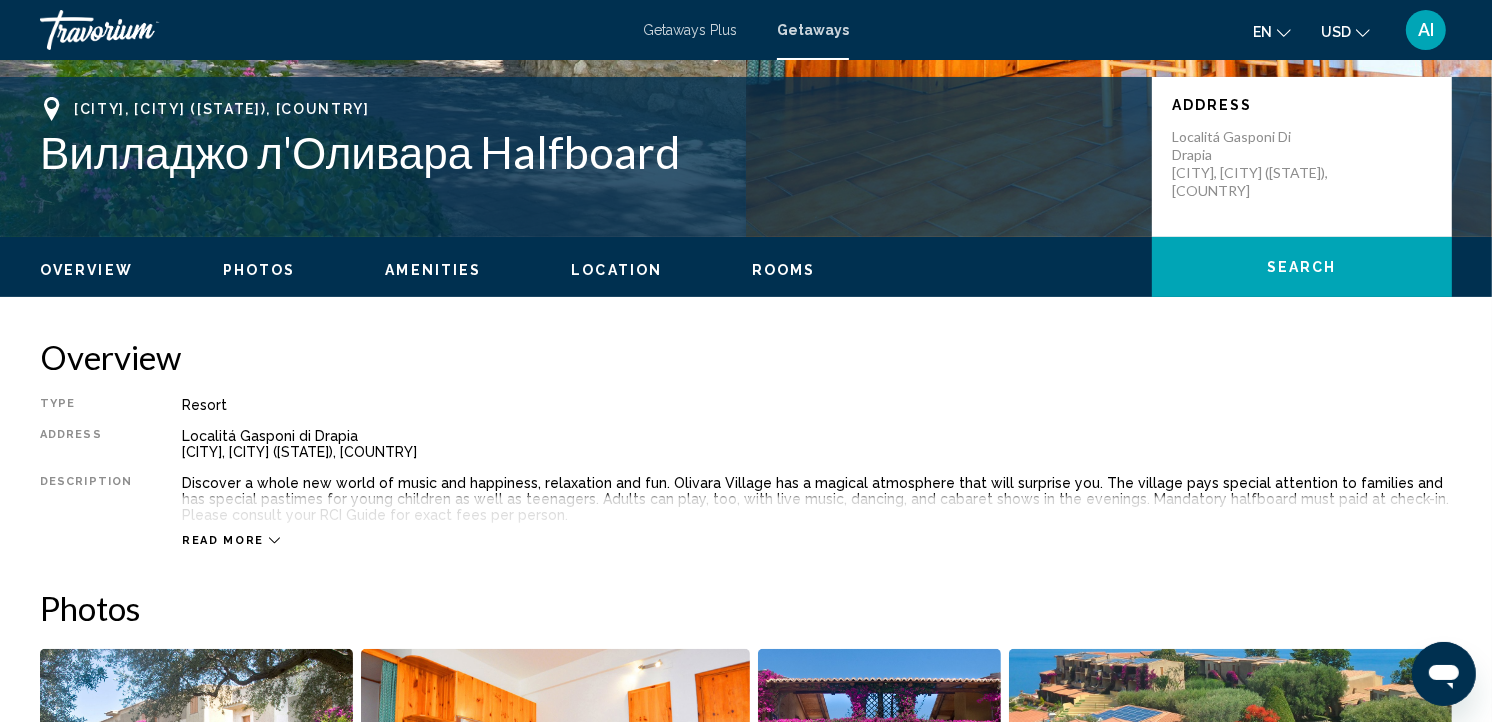 click on "Location" at bounding box center [616, 270] 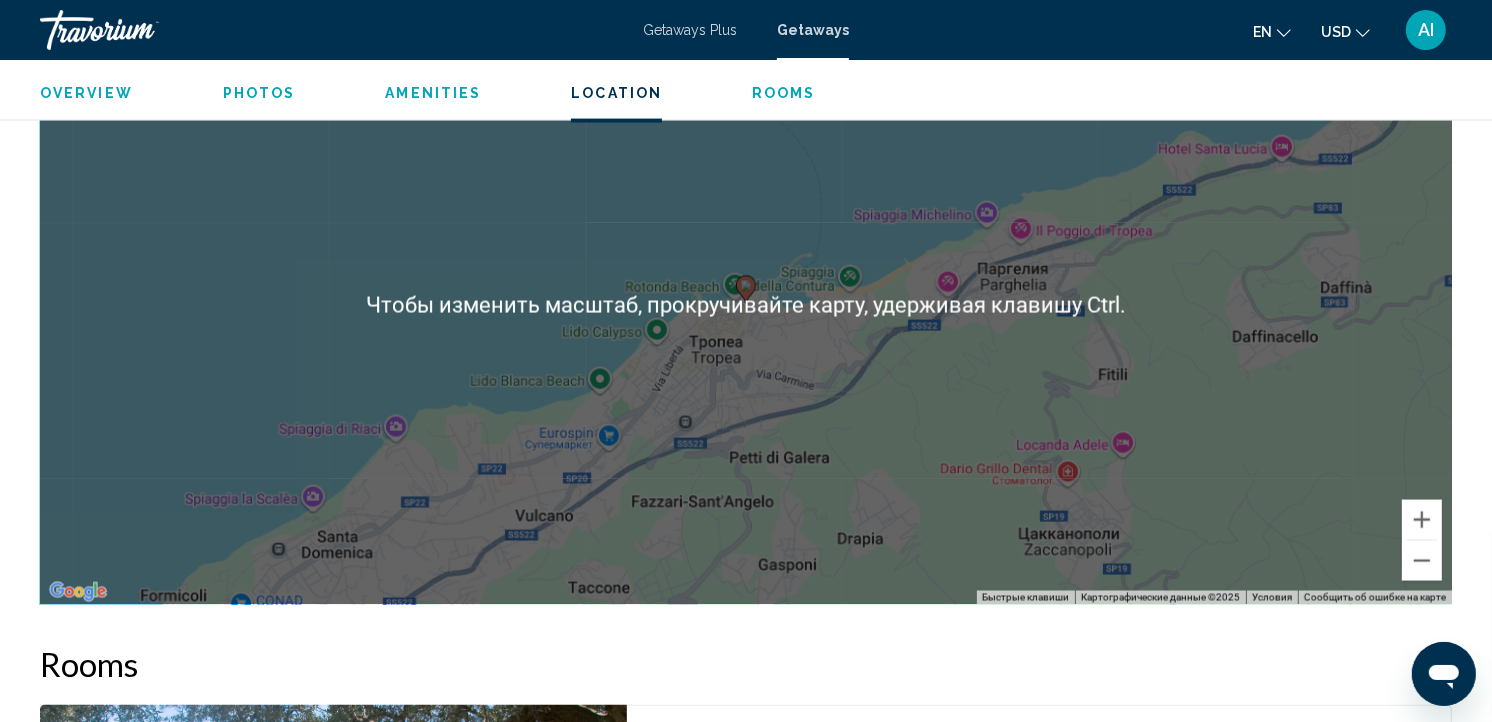 scroll, scrollTop: 2793, scrollLeft: 0, axis: vertical 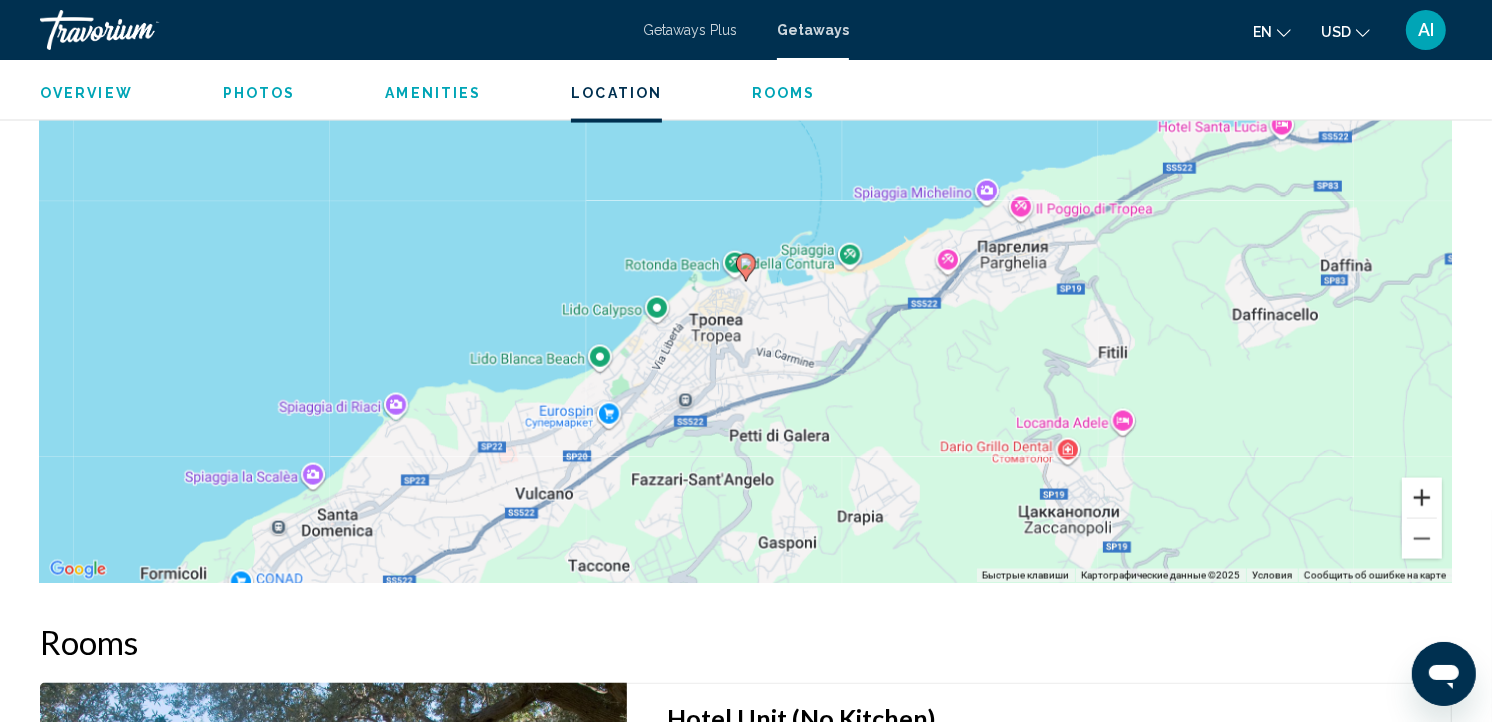 click at bounding box center (1422, 498) 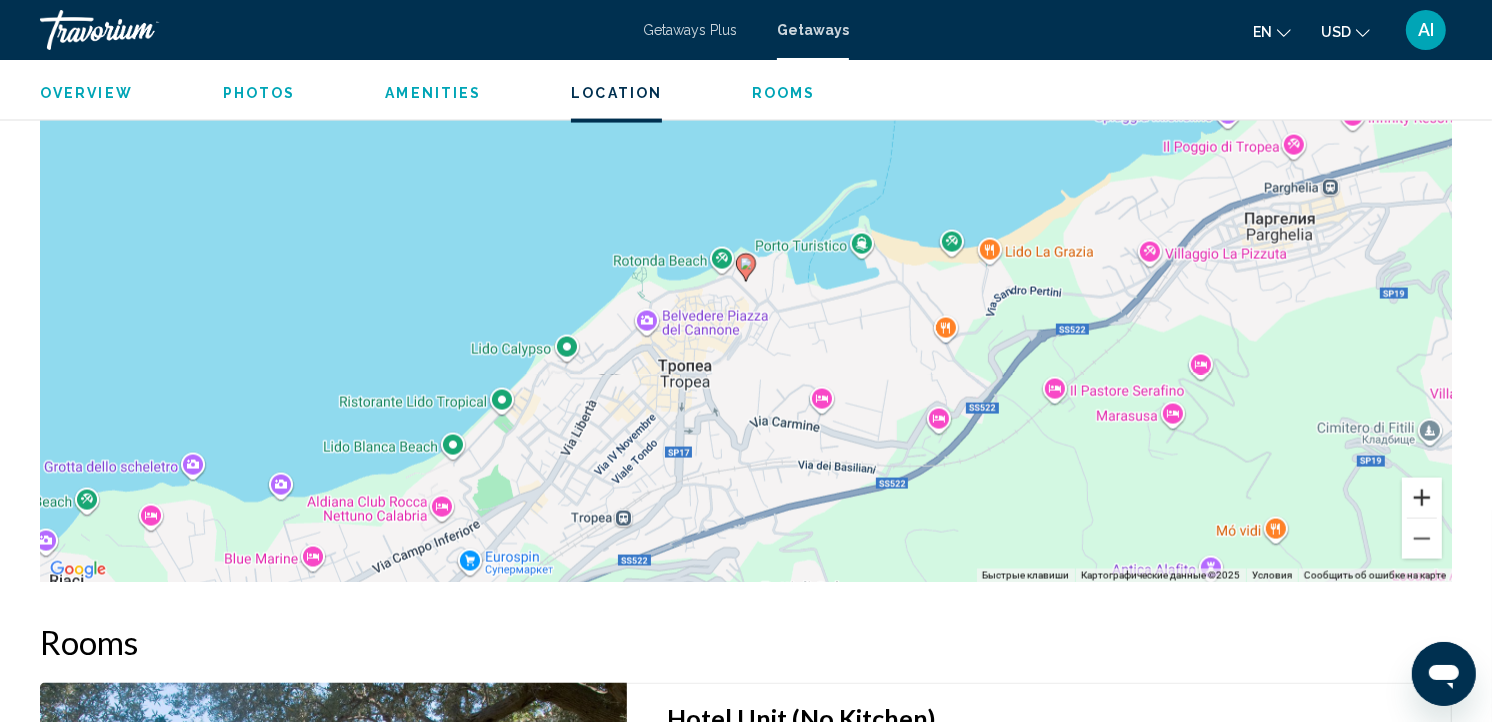 click at bounding box center (1422, 498) 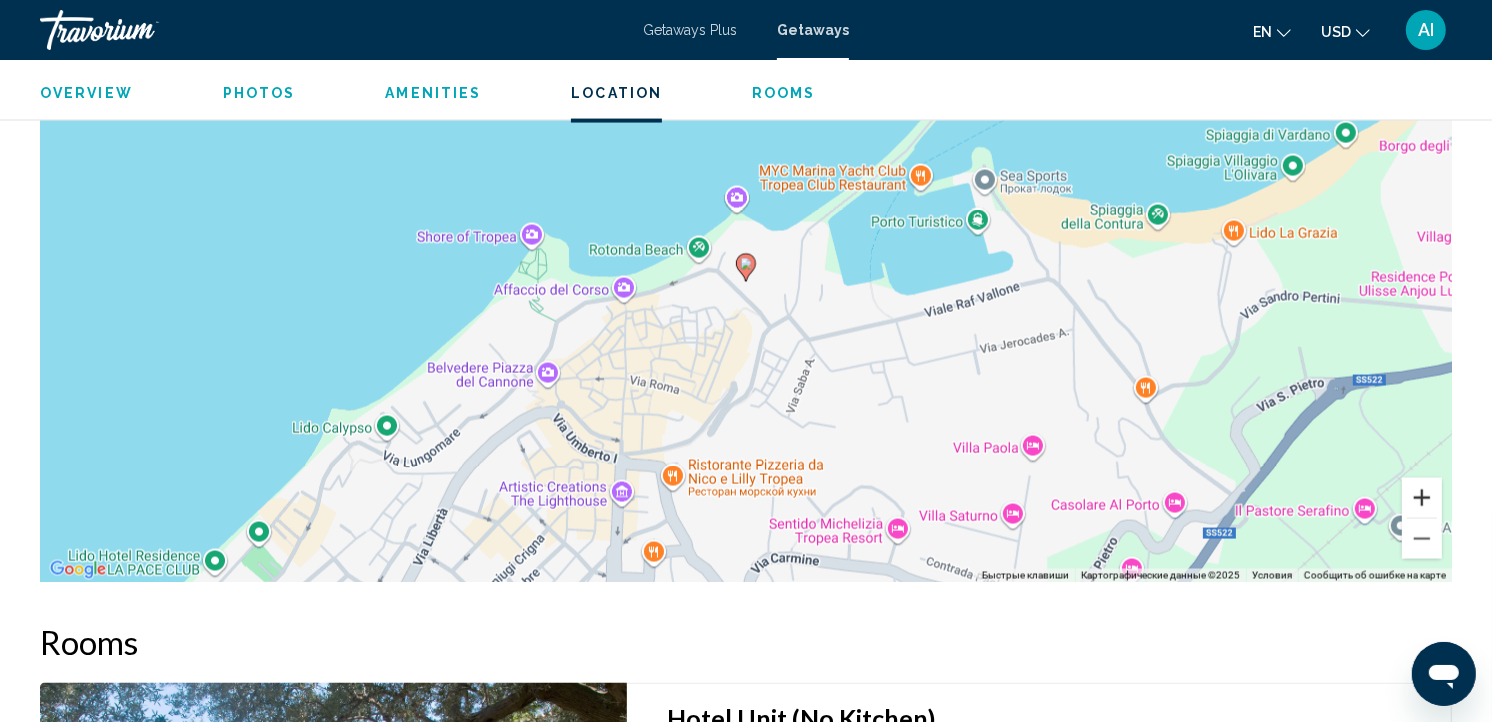 click at bounding box center (1422, 498) 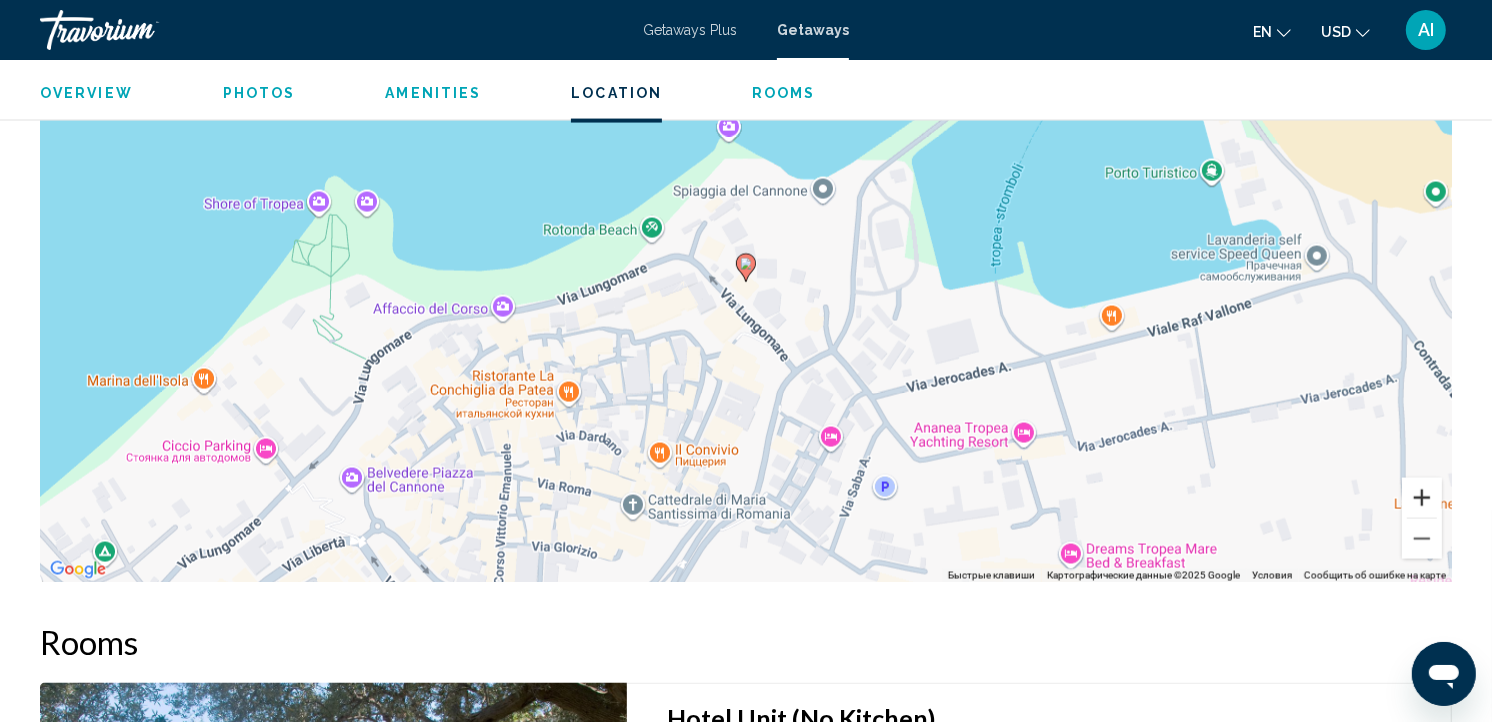 click at bounding box center [1422, 498] 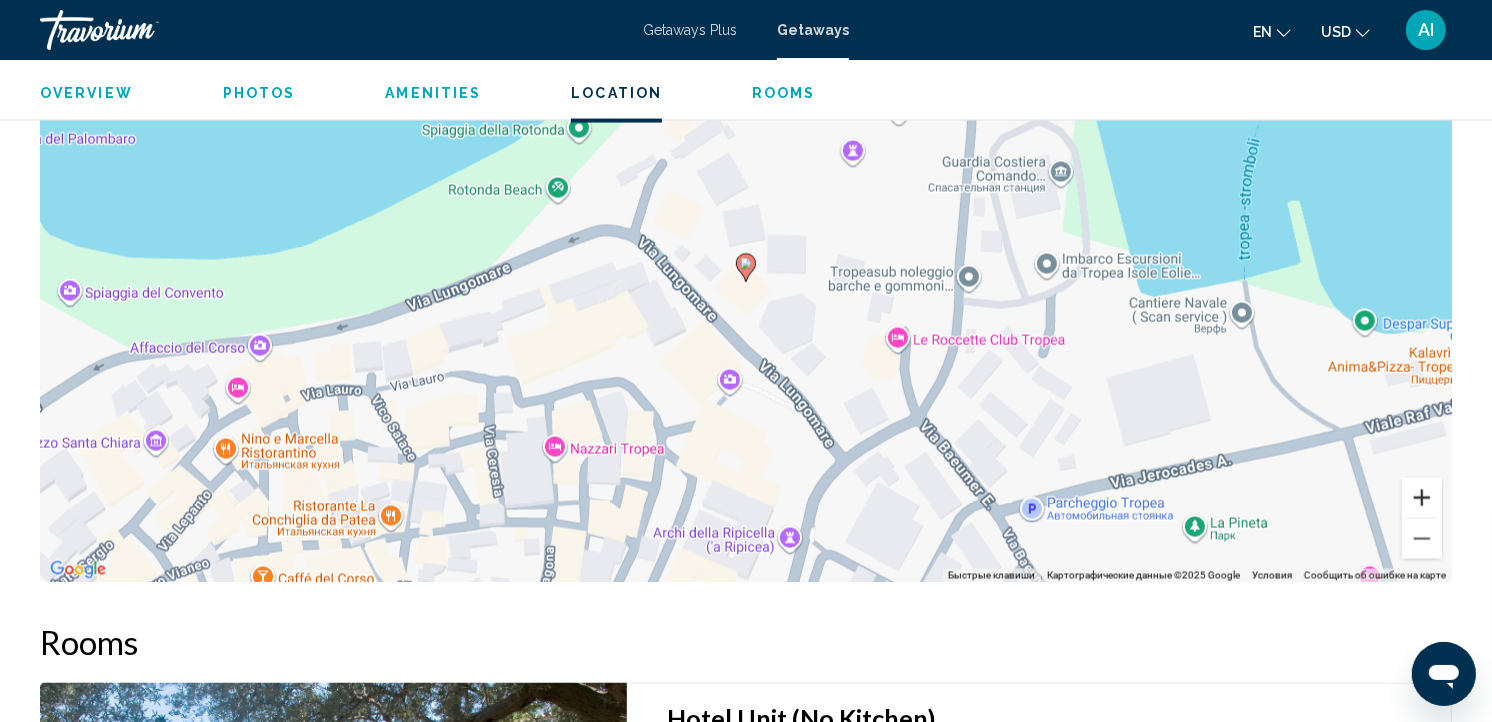click at bounding box center [1422, 498] 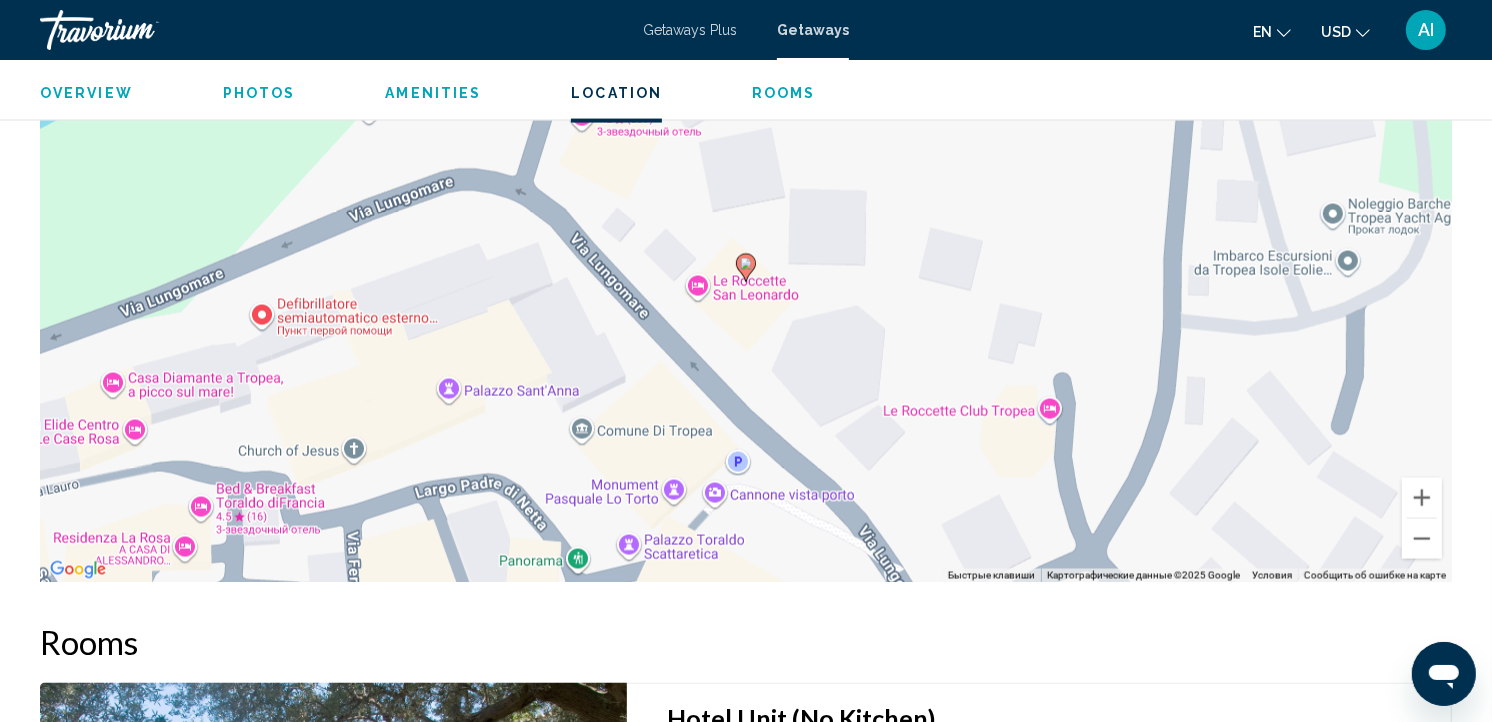 click on "Overview" at bounding box center (86, 93) 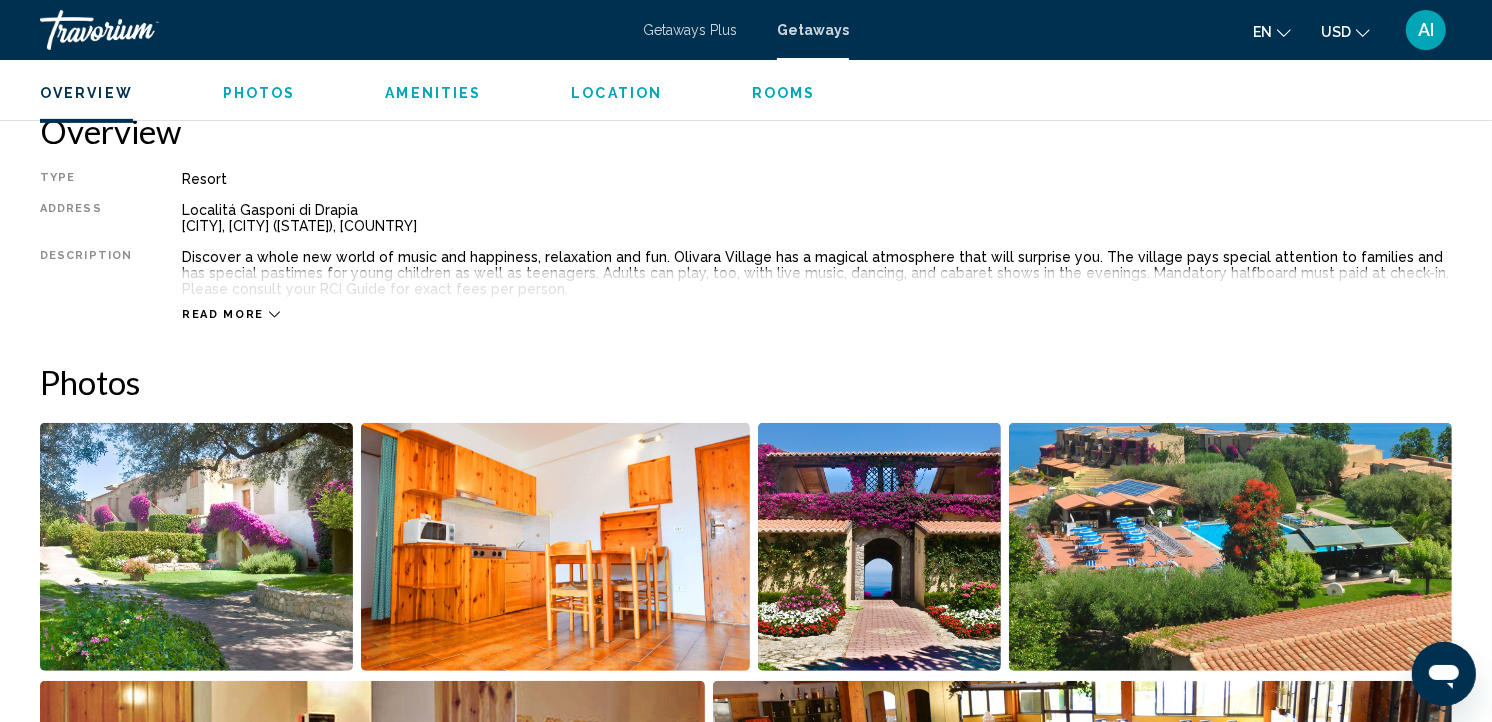 scroll, scrollTop: 641, scrollLeft: 0, axis: vertical 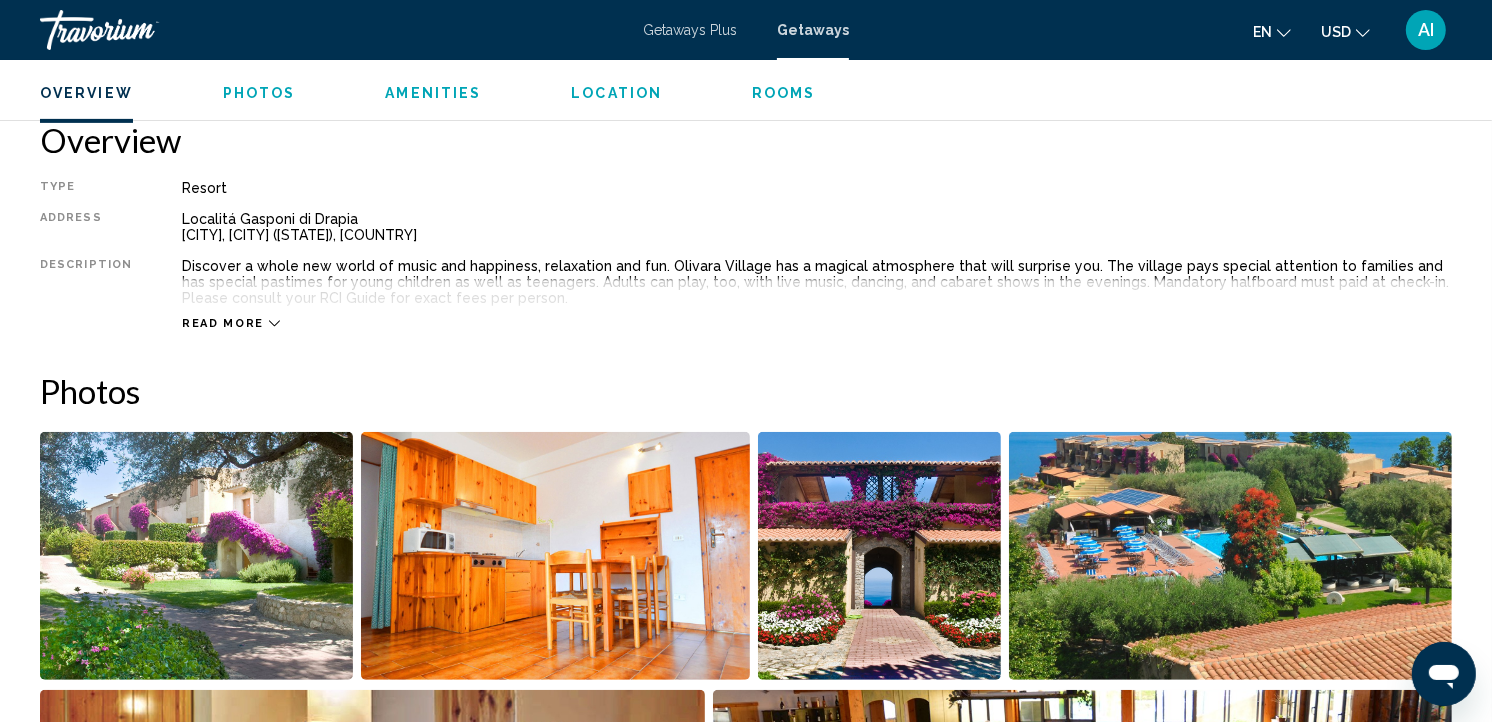click on "Read more" at bounding box center (817, 303) 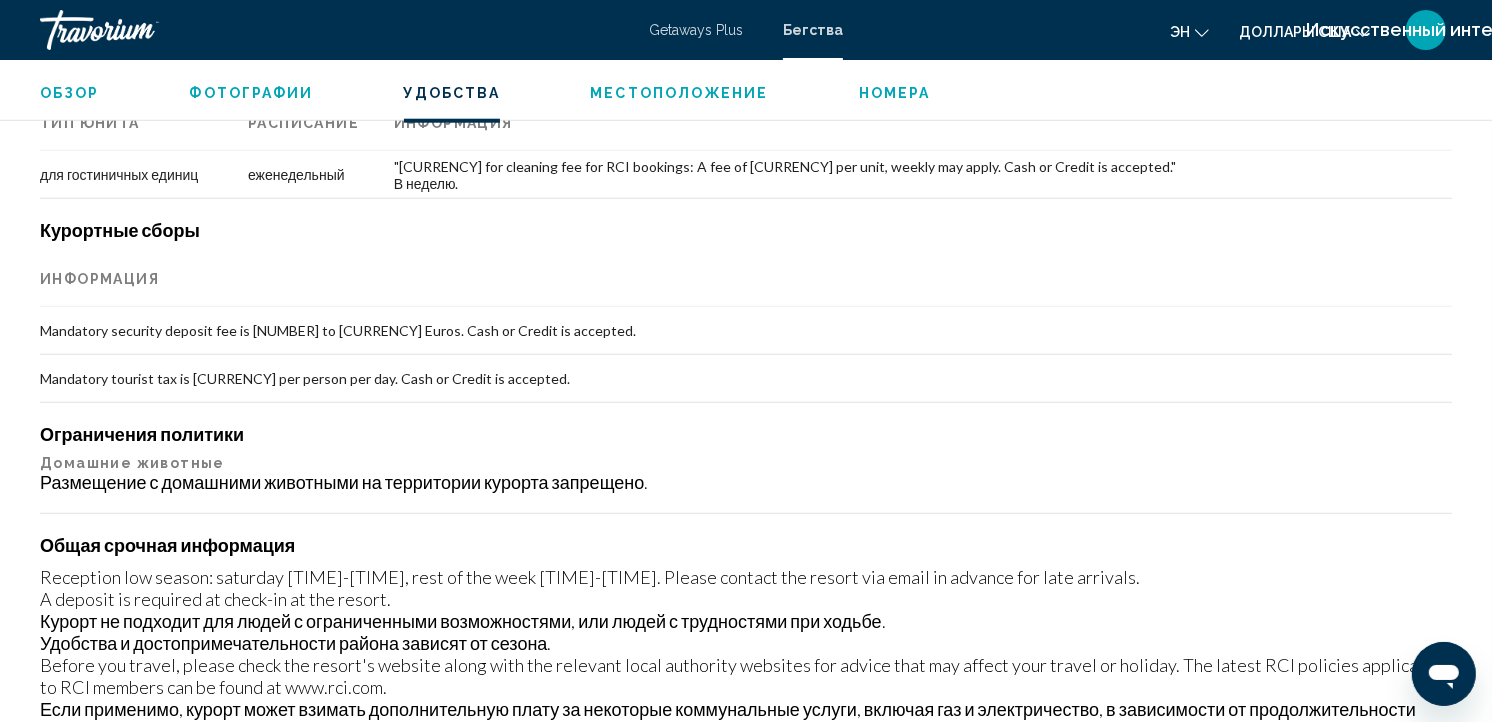 scroll, scrollTop: 1867, scrollLeft: 0, axis: vertical 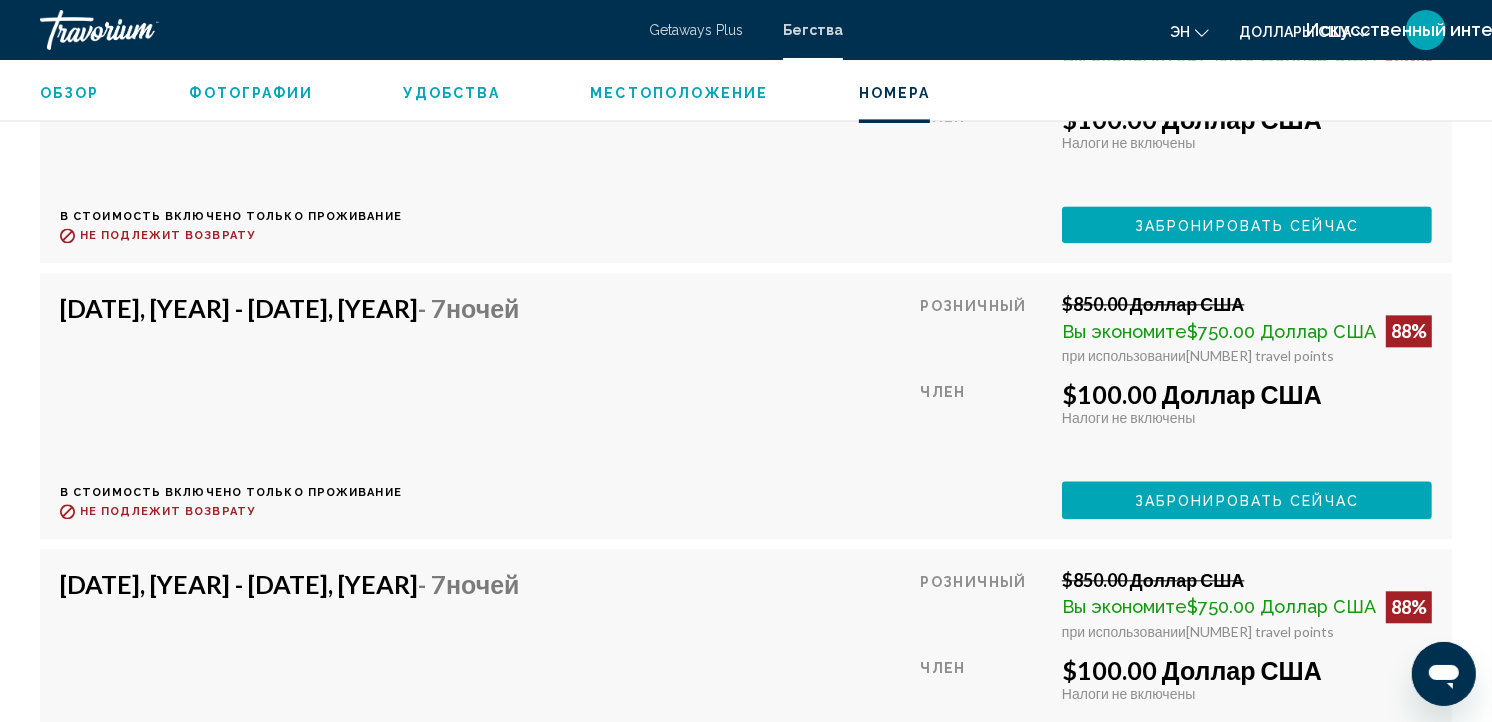 drag, startPoint x: 373, startPoint y: 444, endPoint x: 545, endPoint y: 490, distance: 178.04494 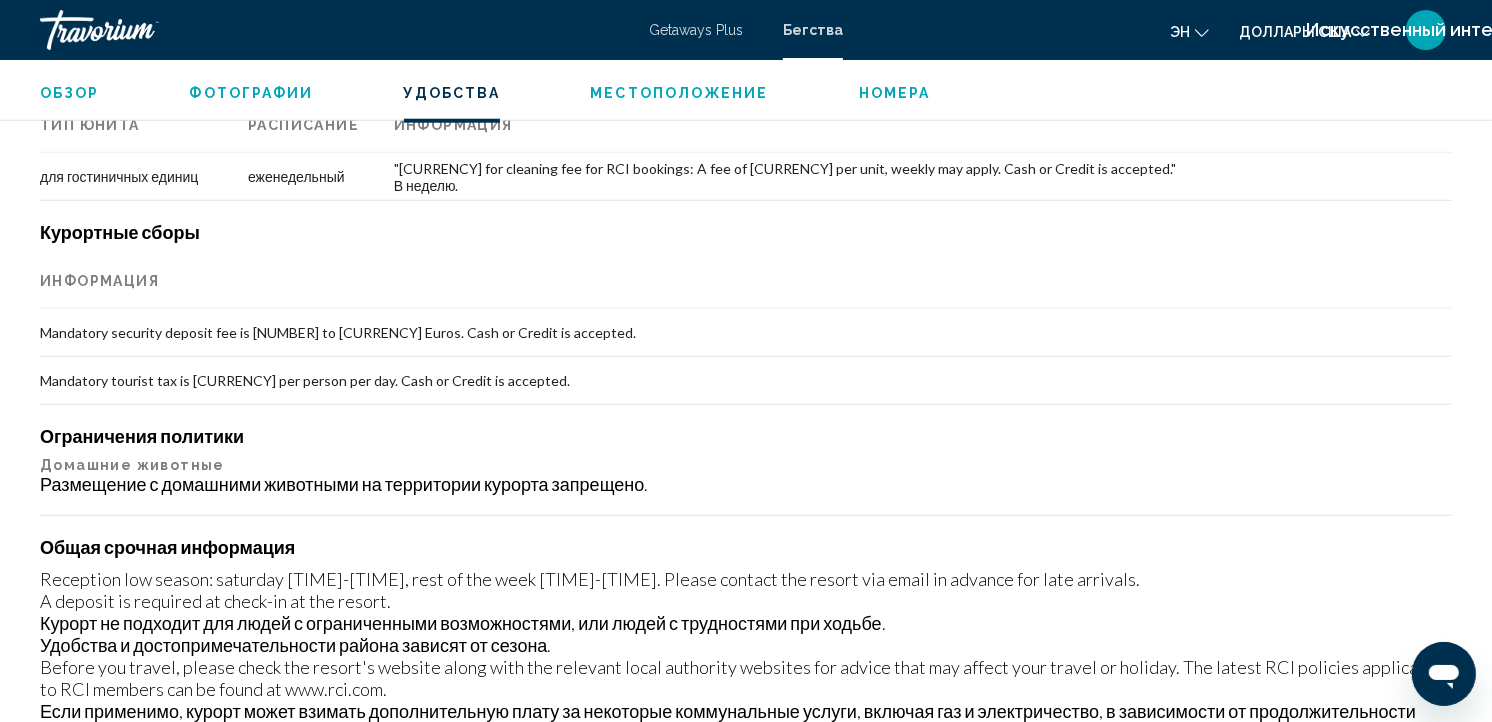 scroll, scrollTop: 1844, scrollLeft: 0, axis: vertical 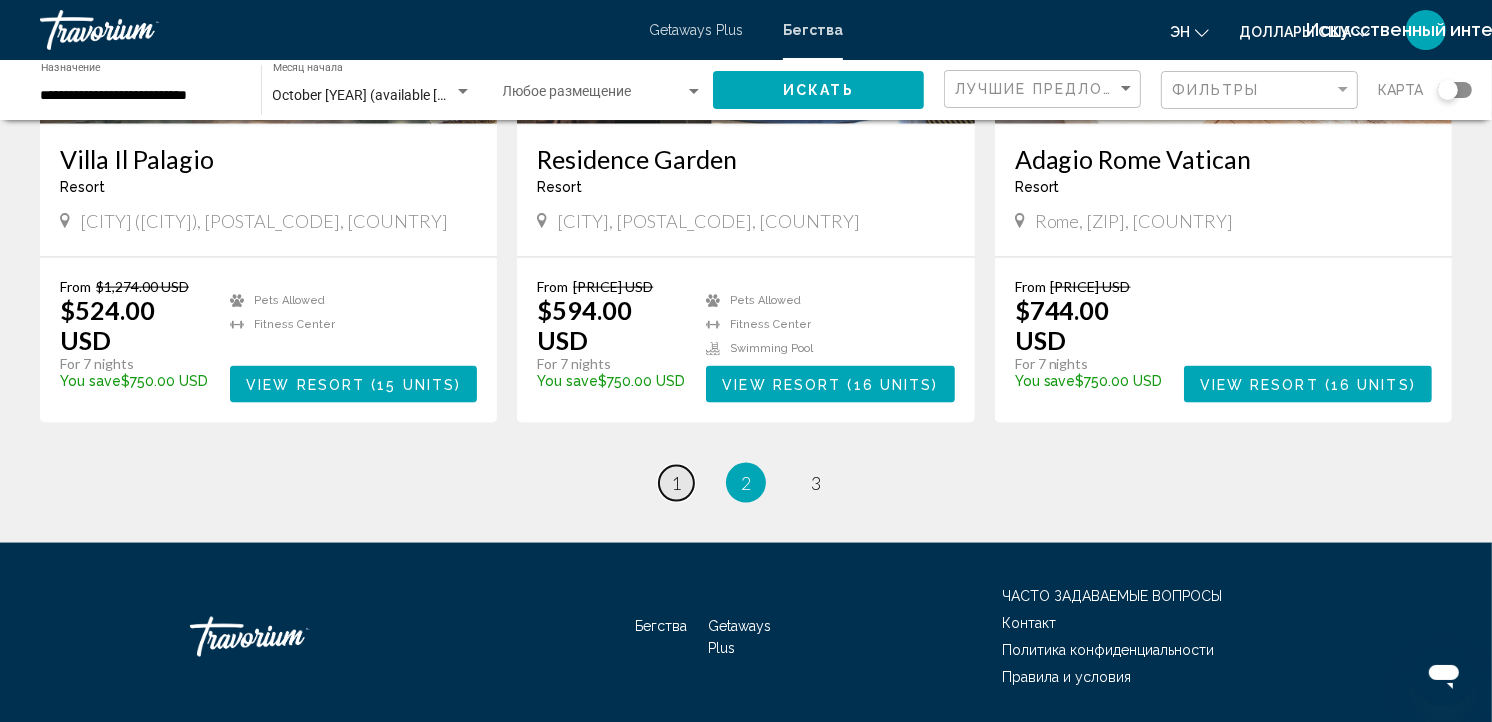 click on "page  1" at bounding box center (676, 483) 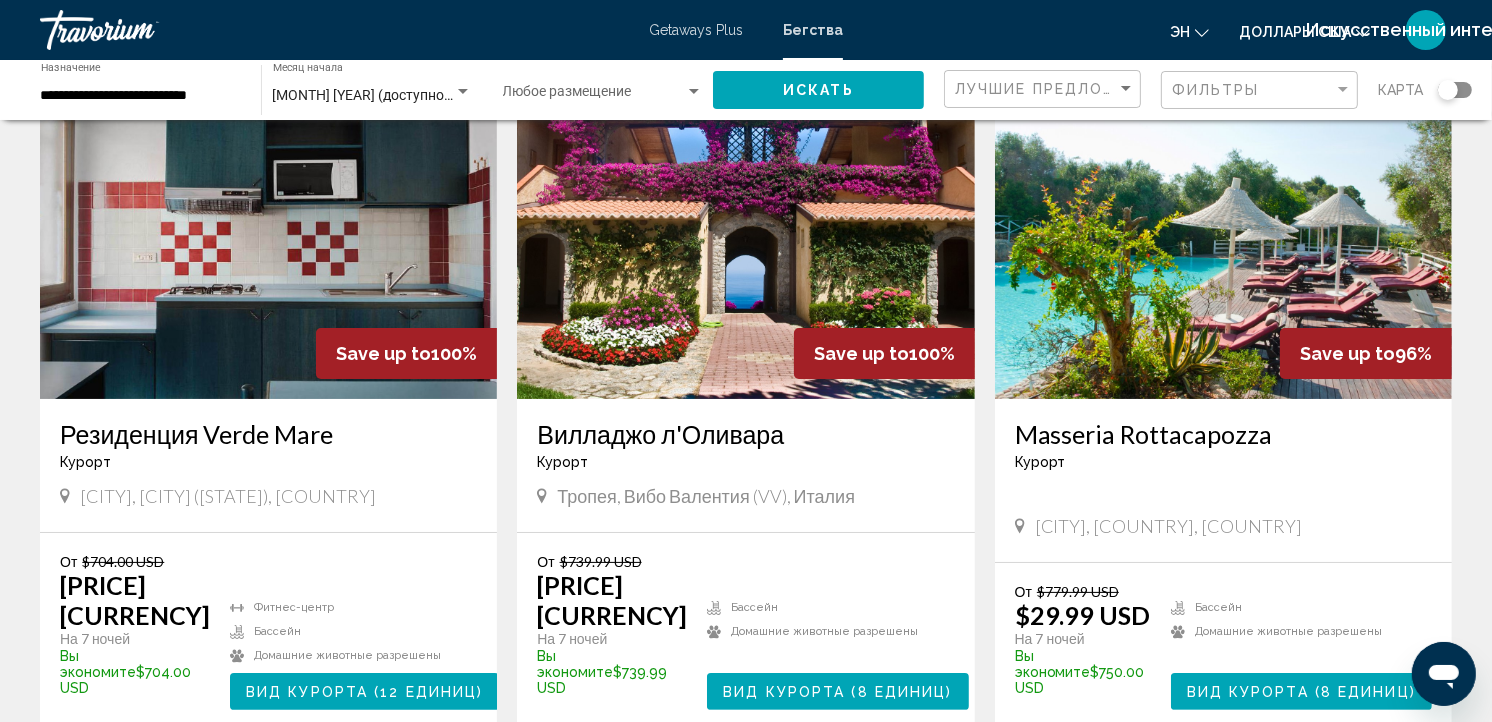 scroll, scrollTop: 181, scrollLeft: 0, axis: vertical 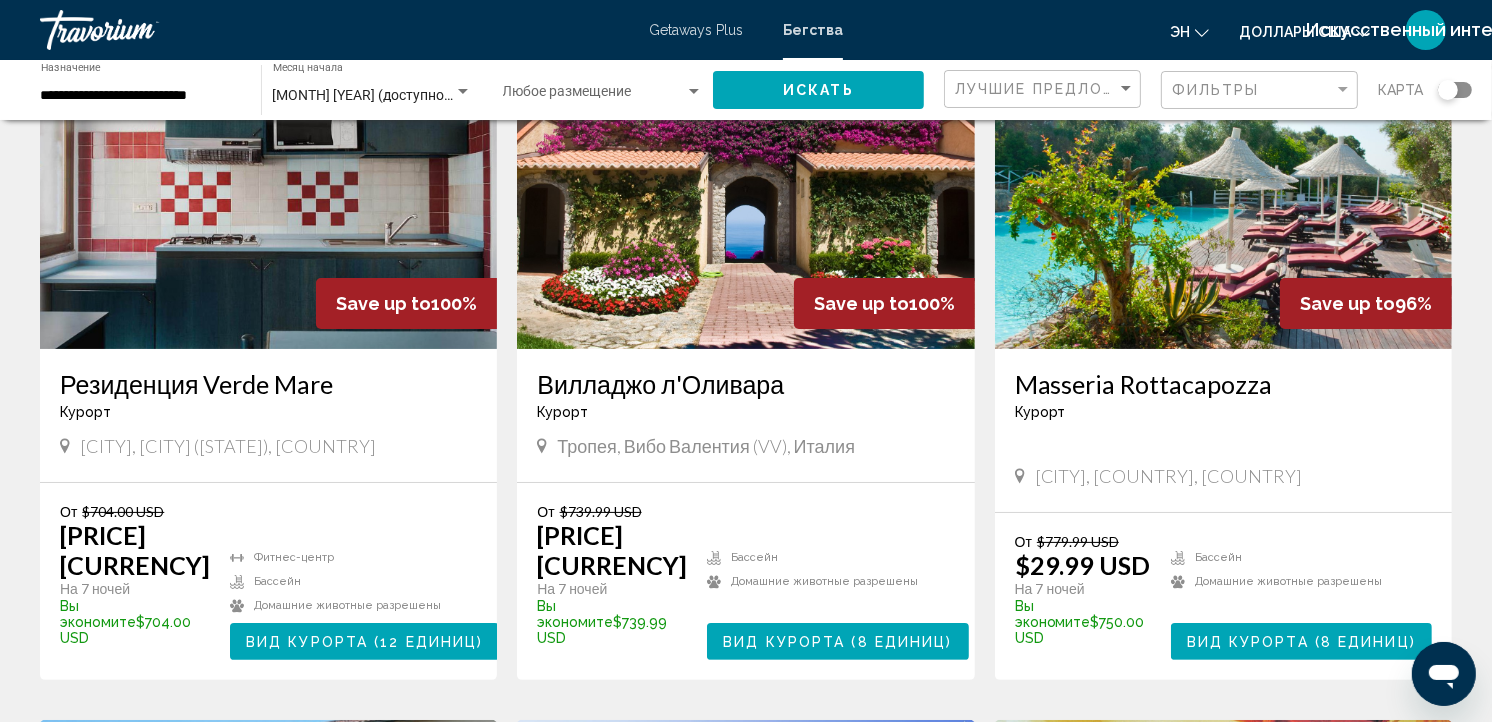 click at bounding box center [745, 189] 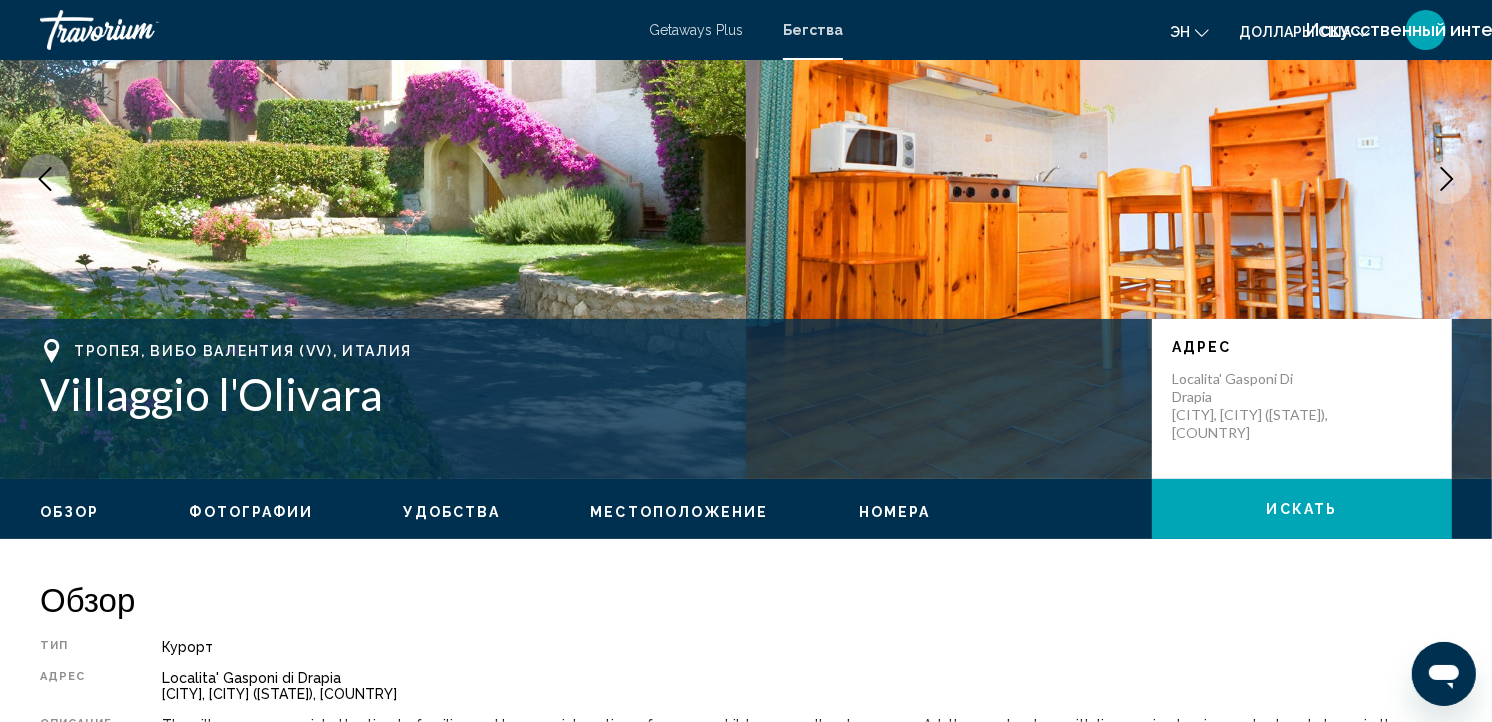 scroll, scrollTop: 0, scrollLeft: 0, axis: both 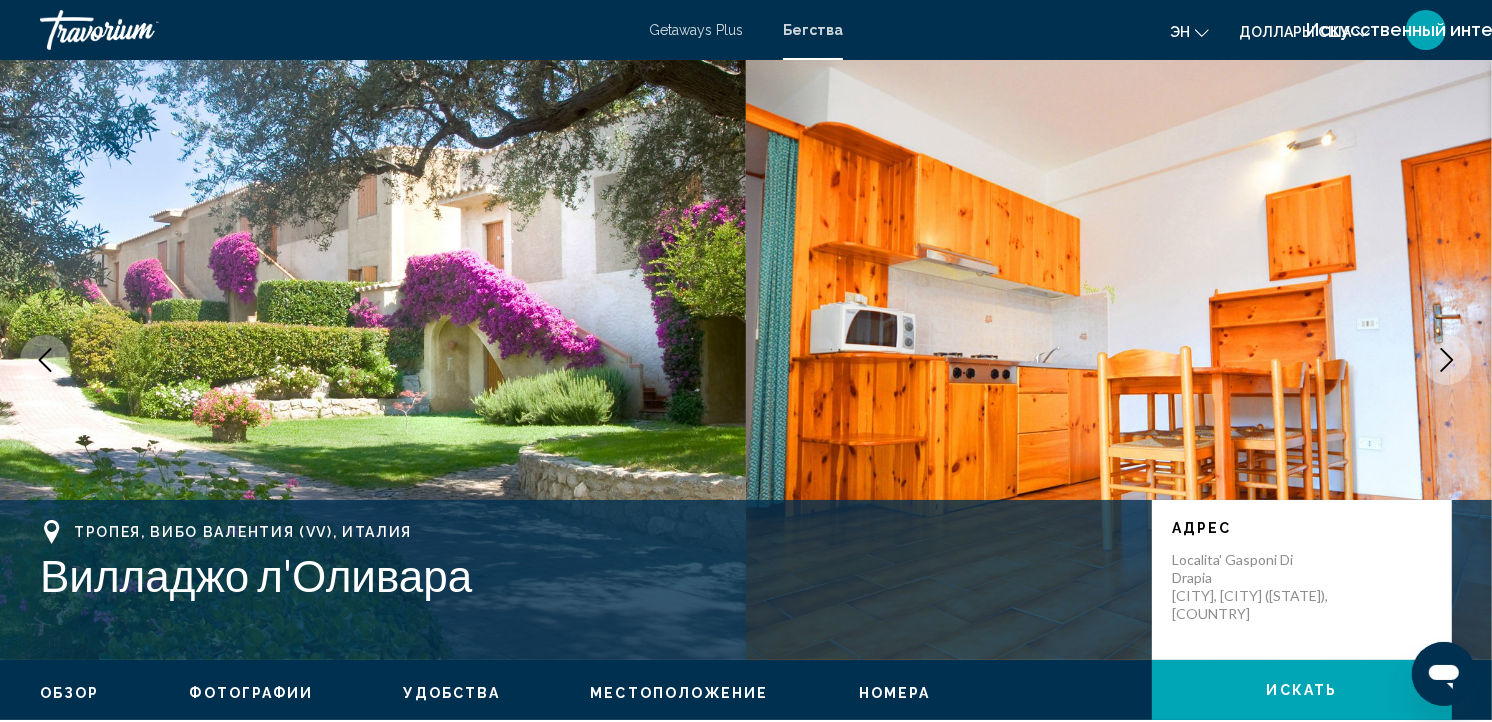 click on "Местоположение" at bounding box center [679, 693] 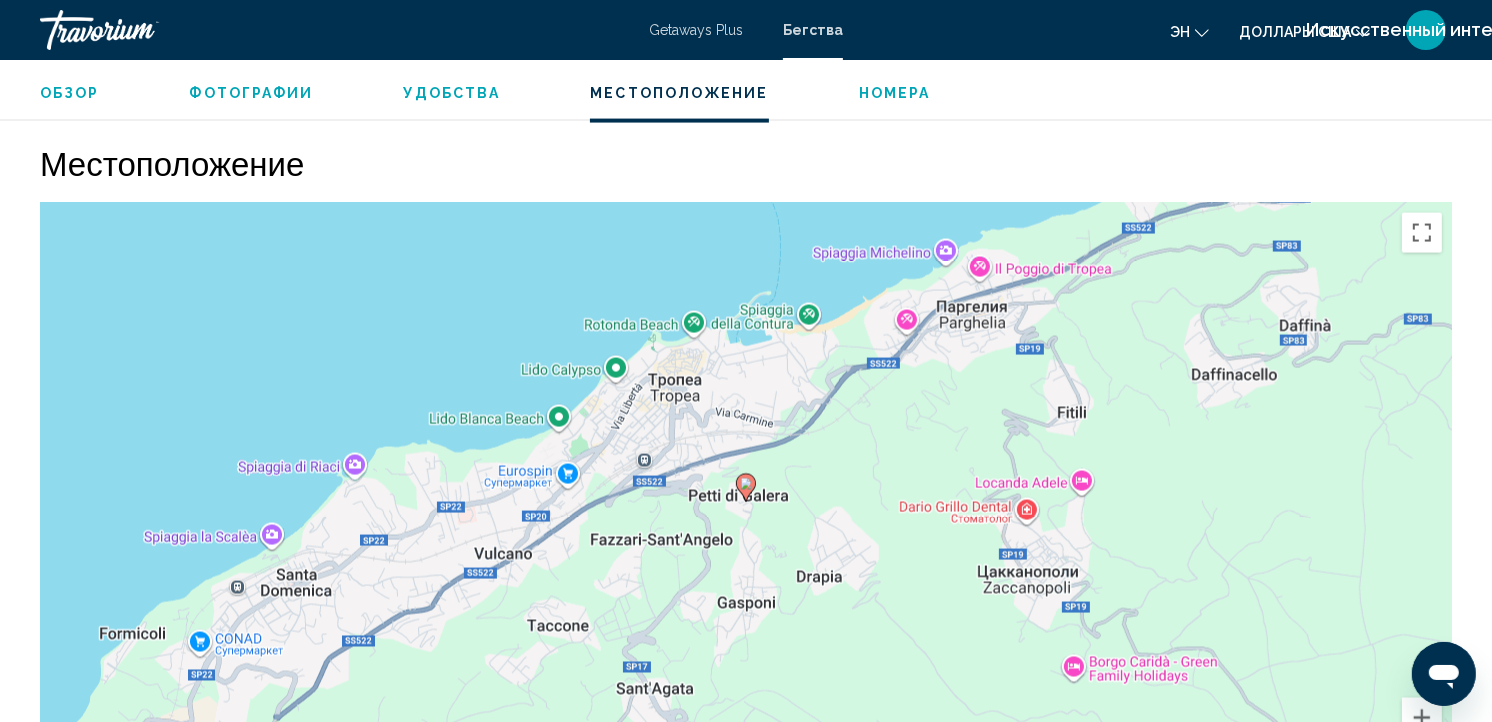 scroll, scrollTop: 2787, scrollLeft: 0, axis: vertical 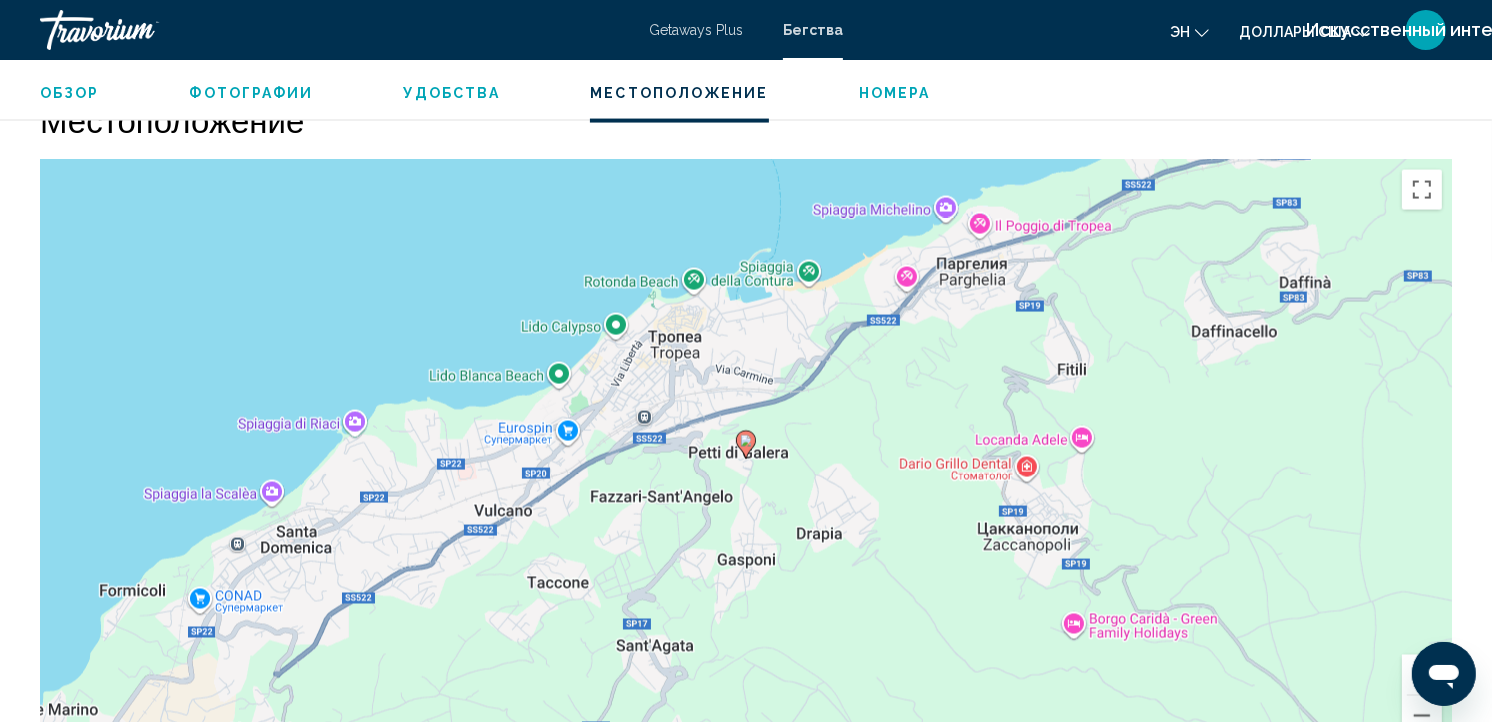 click on "Фотографии" at bounding box center (252, 93) 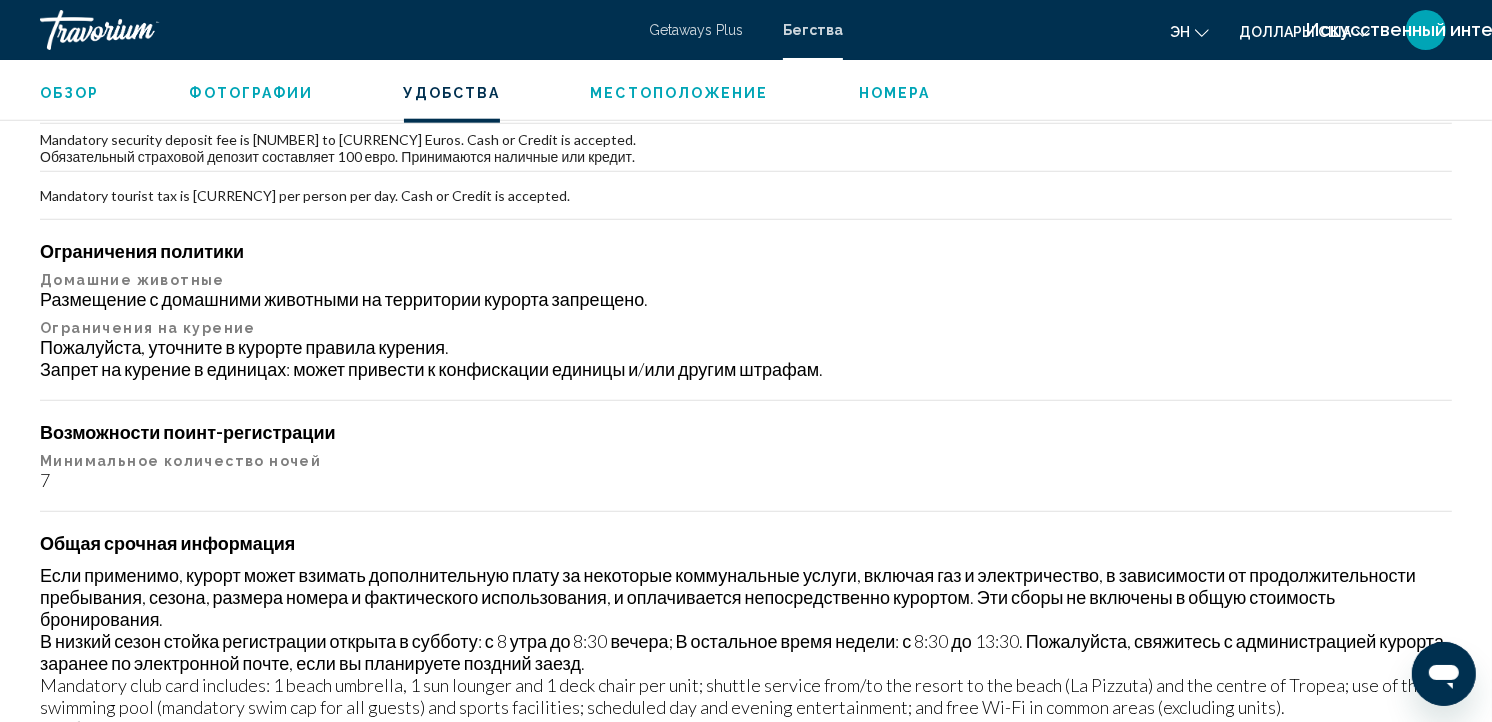 scroll, scrollTop: 1973, scrollLeft: 0, axis: vertical 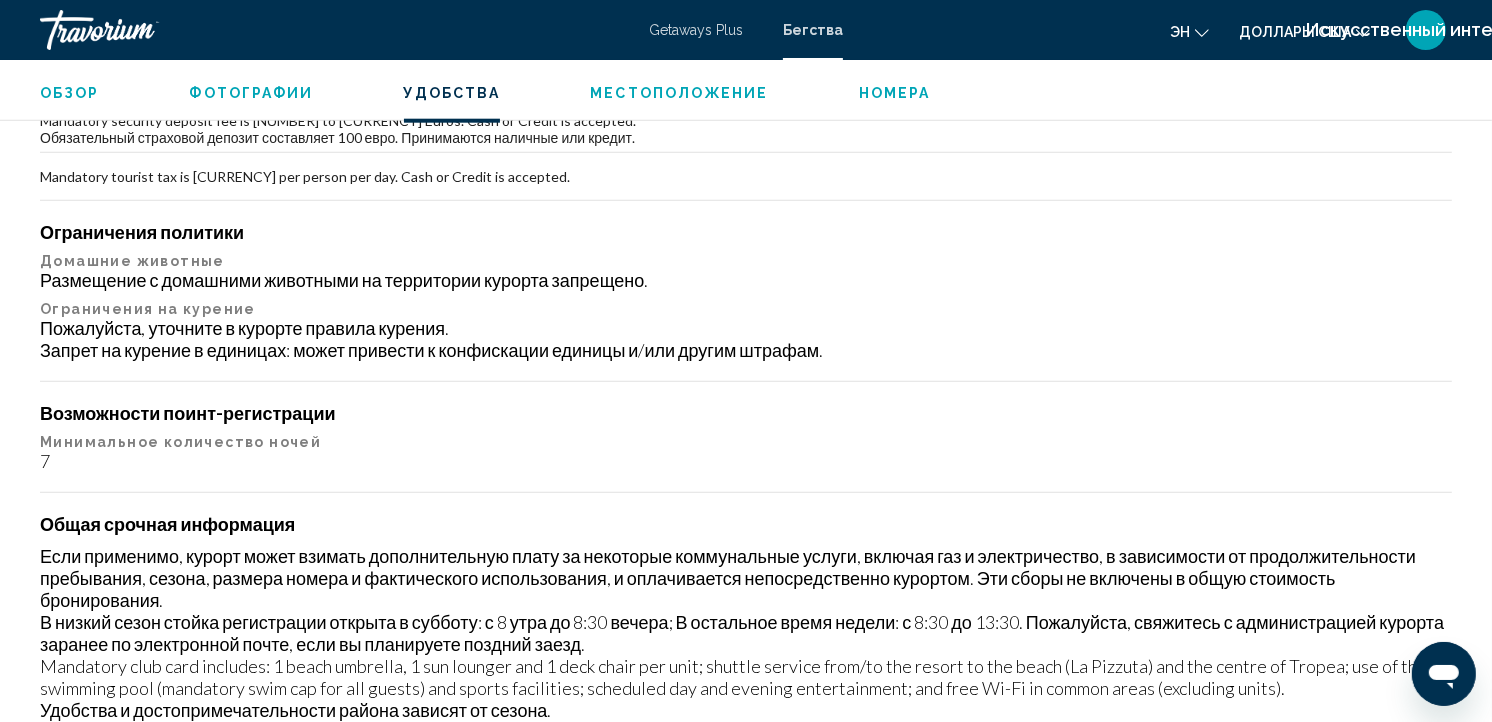 drag, startPoint x: 281, startPoint y: 94, endPoint x: 815, endPoint y: 314, distance: 577.5431 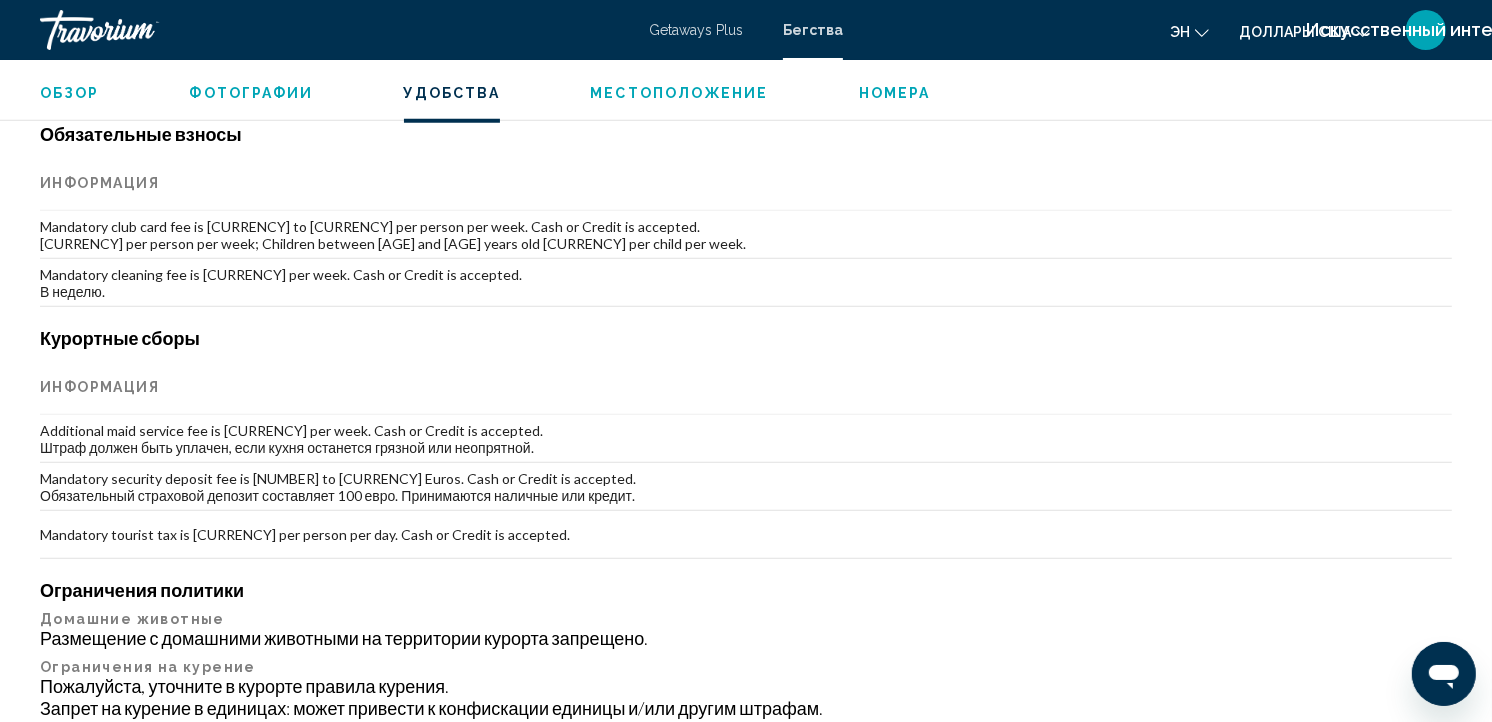 scroll, scrollTop: 1680, scrollLeft: 0, axis: vertical 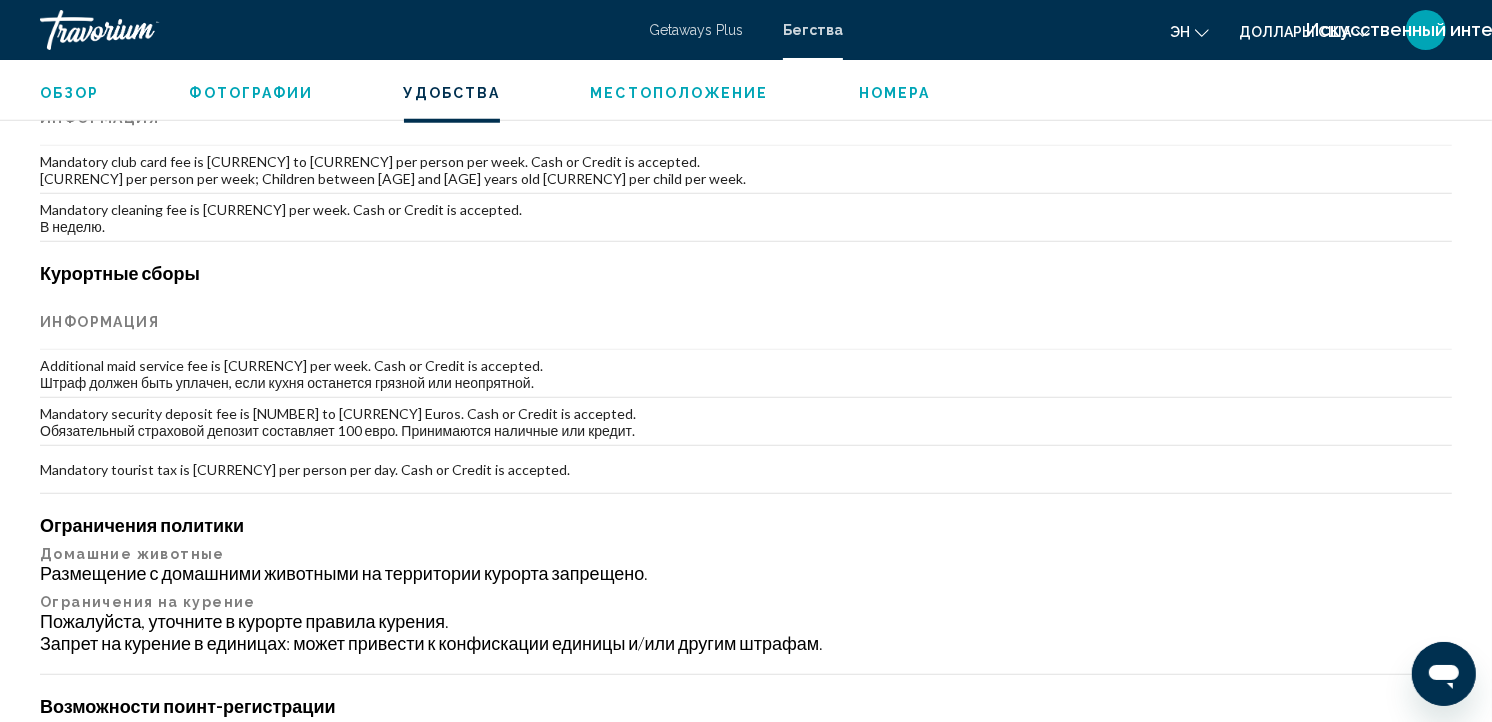 drag, startPoint x: 815, startPoint y: 314, endPoint x: 702, endPoint y: 42, distance: 294.53864 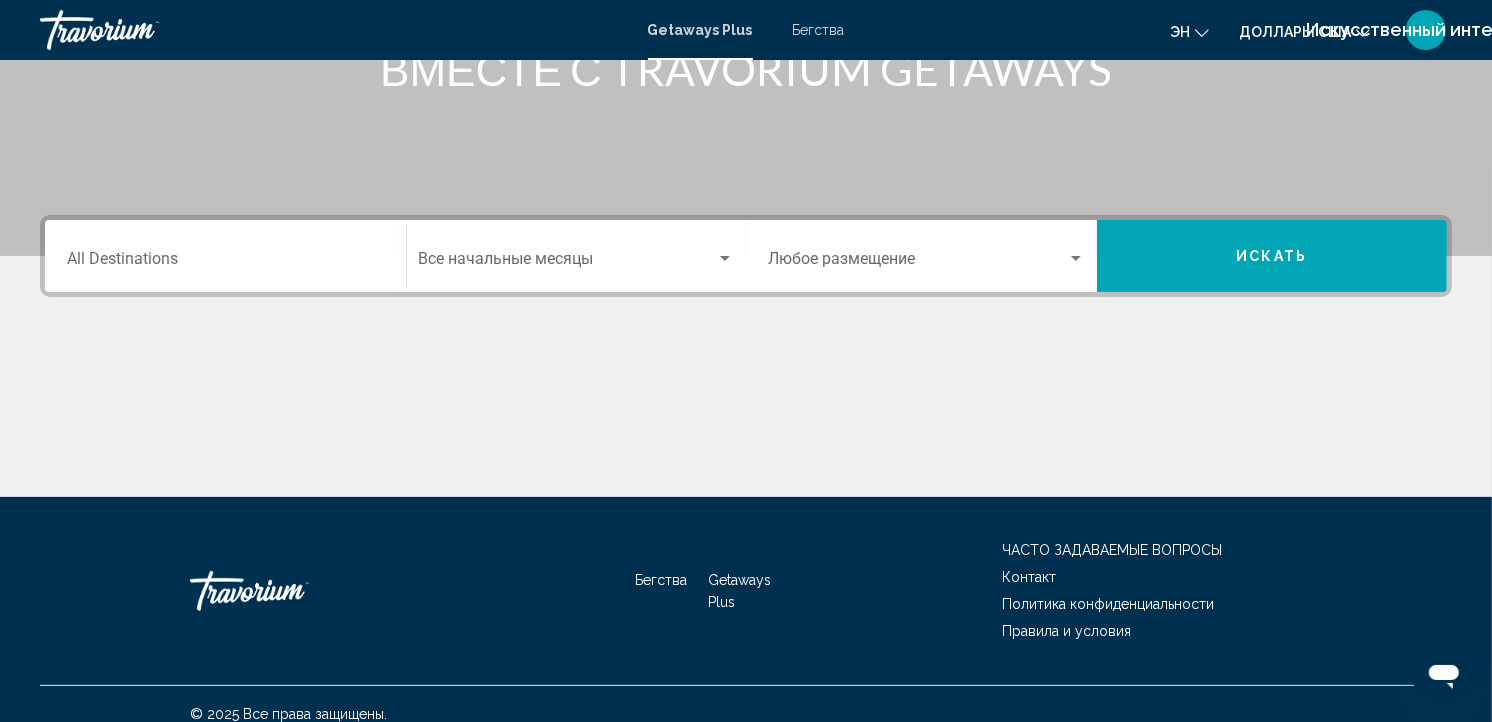 scroll, scrollTop: 345, scrollLeft: 0, axis: vertical 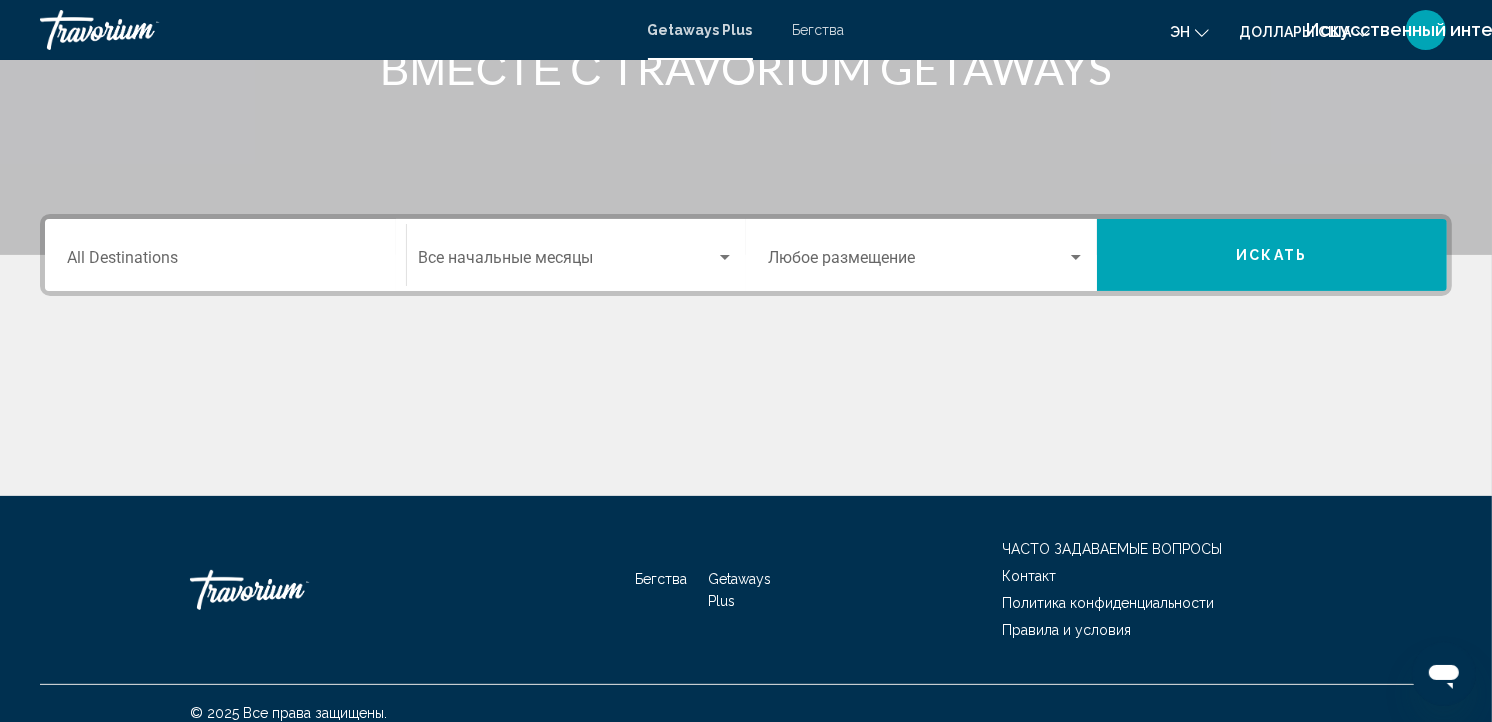click on "Destination Все направления" at bounding box center [225, 255] 